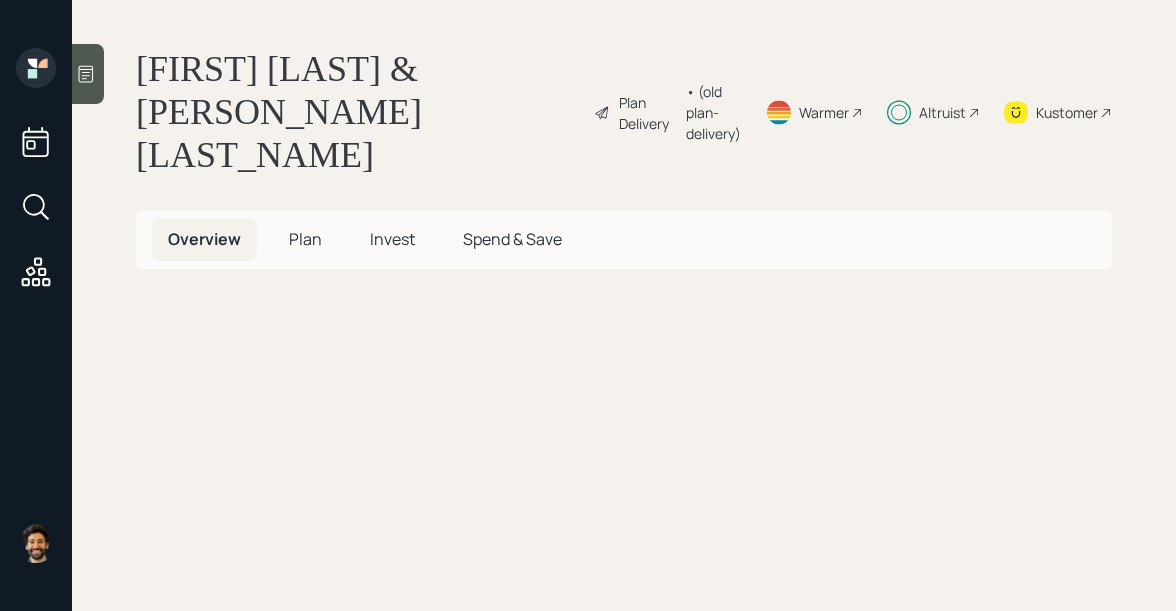 scroll, scrollTop: 0, scrollLeft: 0, axis: both 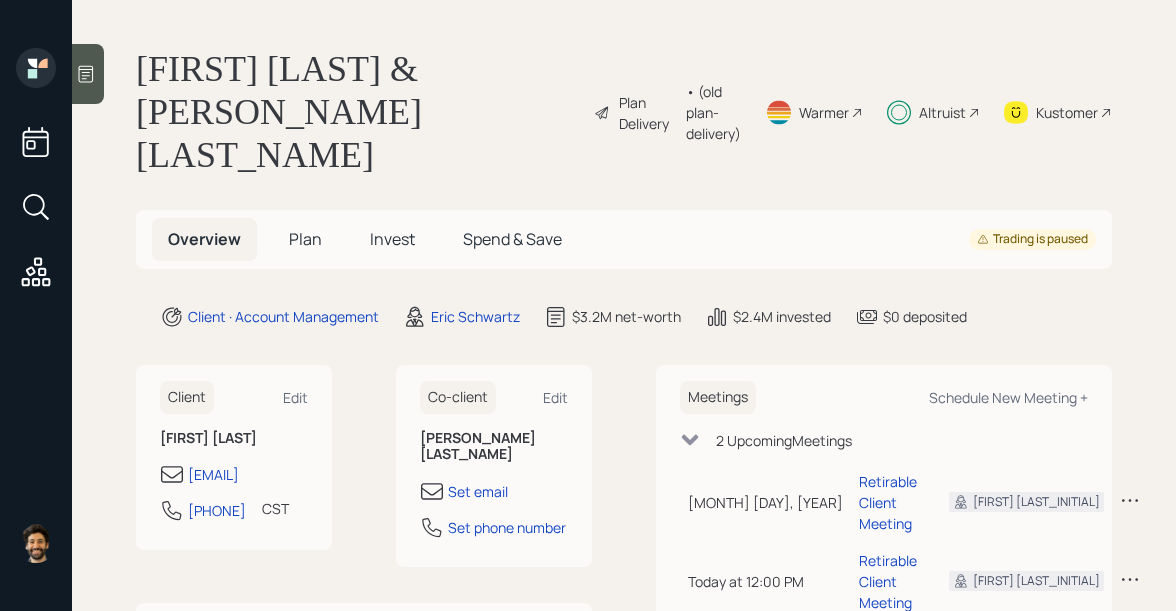 click on "Invest" at bounding box center [305, 239] 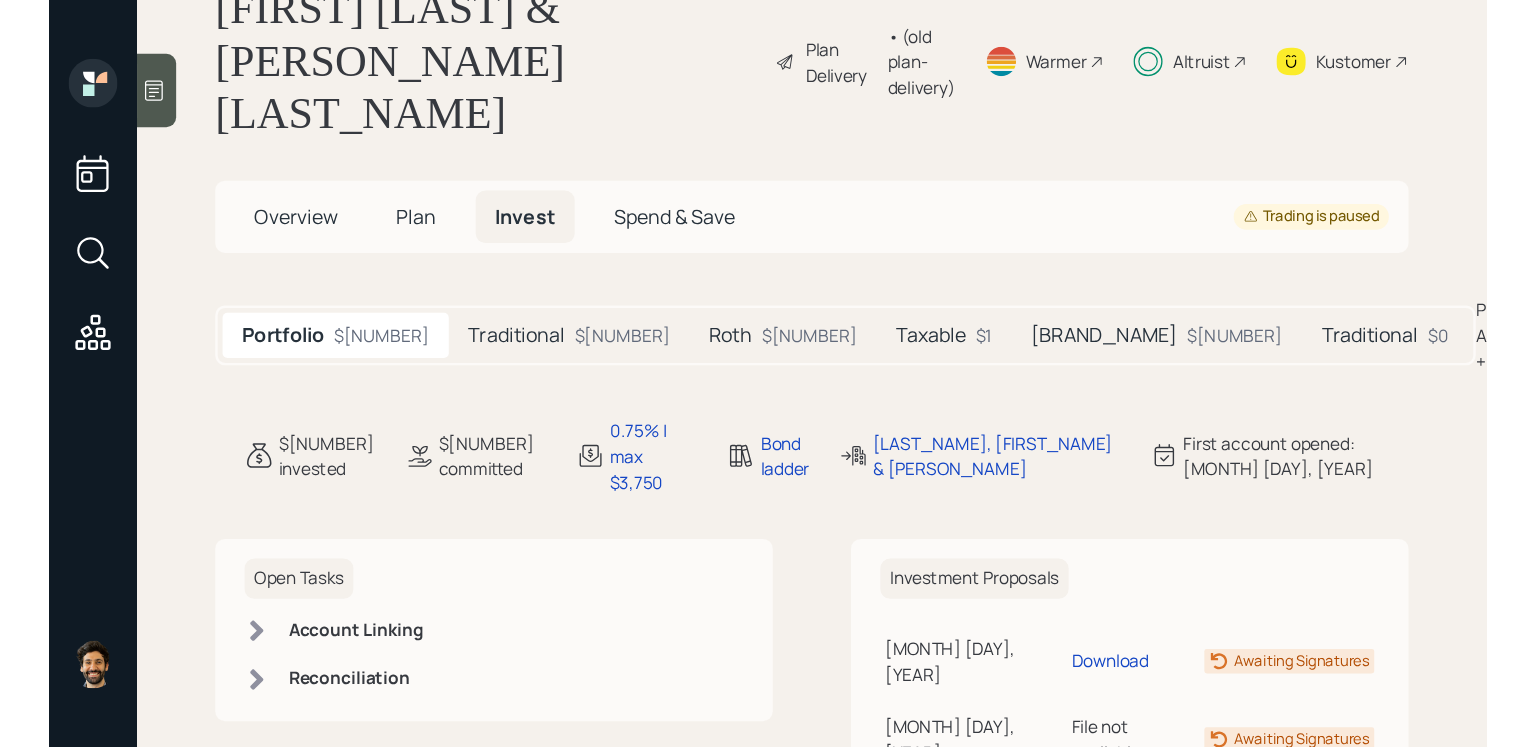 scroll, scrollTop: 0, scrollLeft: 0, axis: both 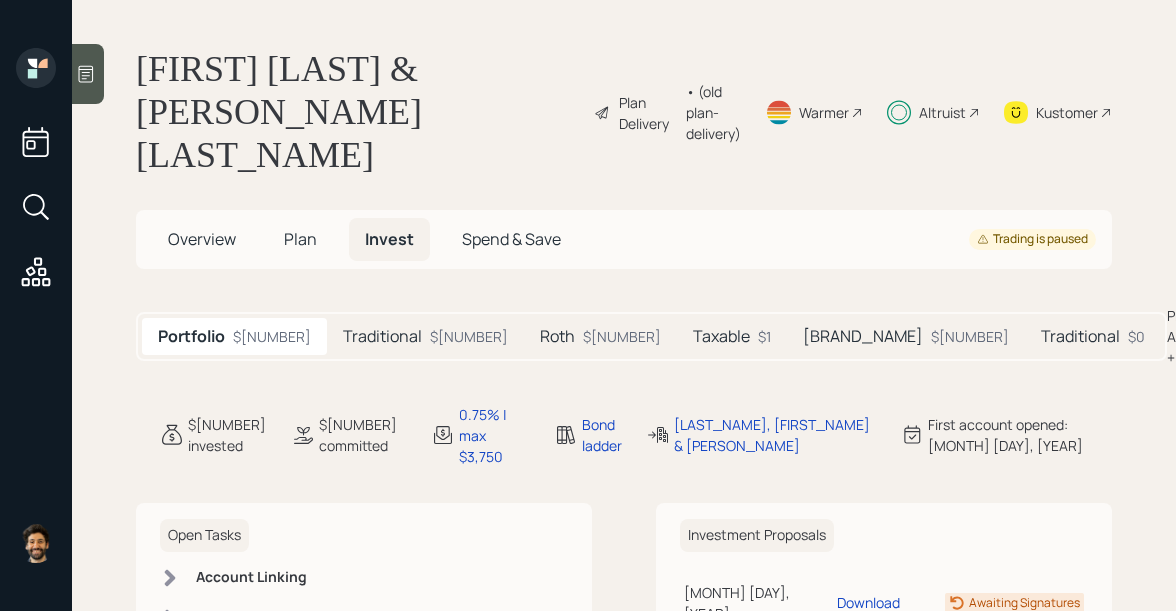 click on "• (old plan-delivery)" at bounding box center (713, 112) 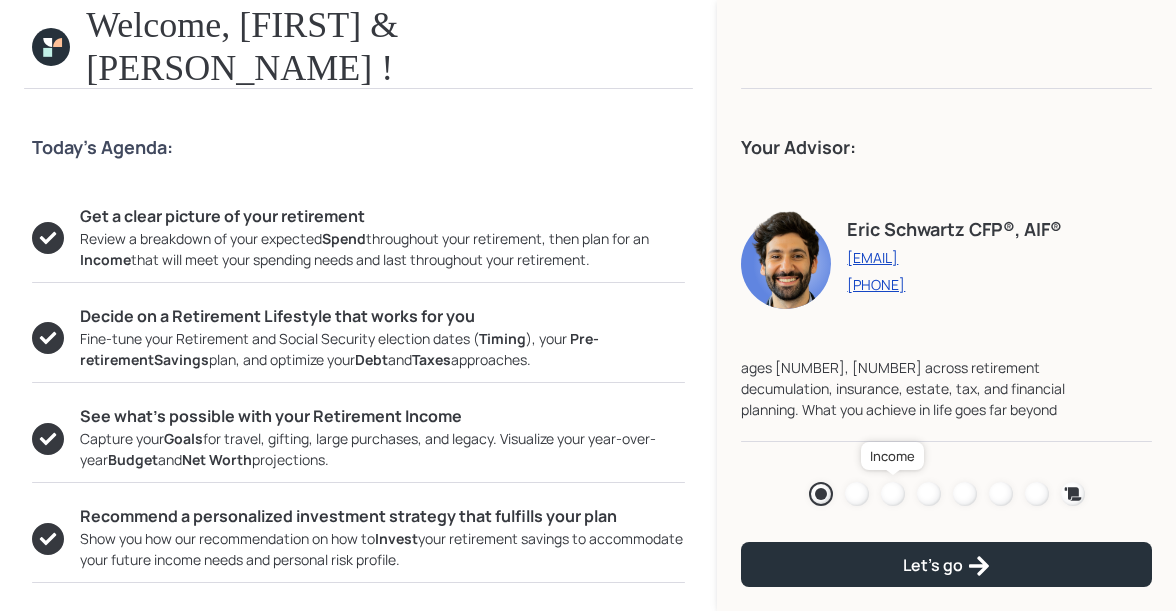 click at bounding box center (893, 494) 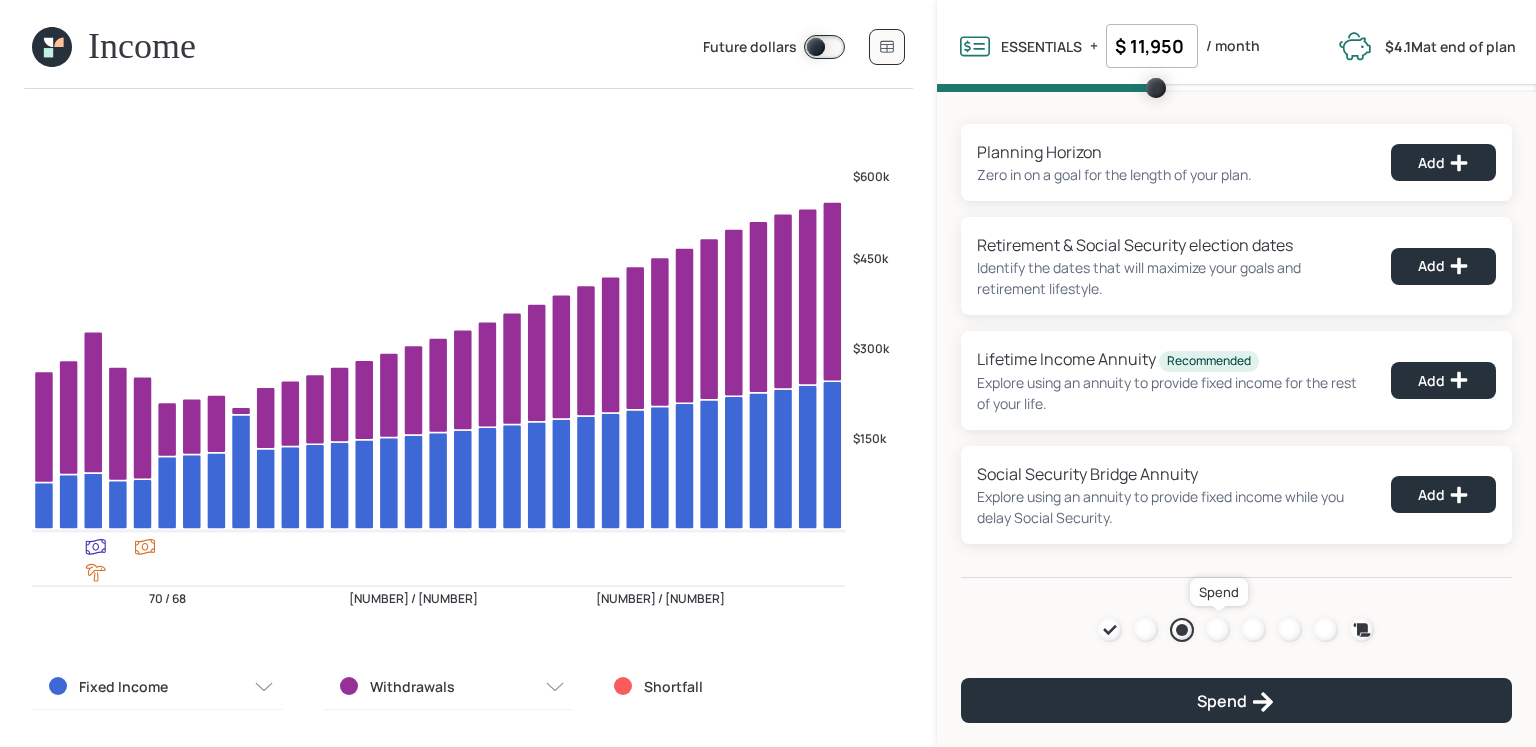 click at bounding box center [1218, 630] 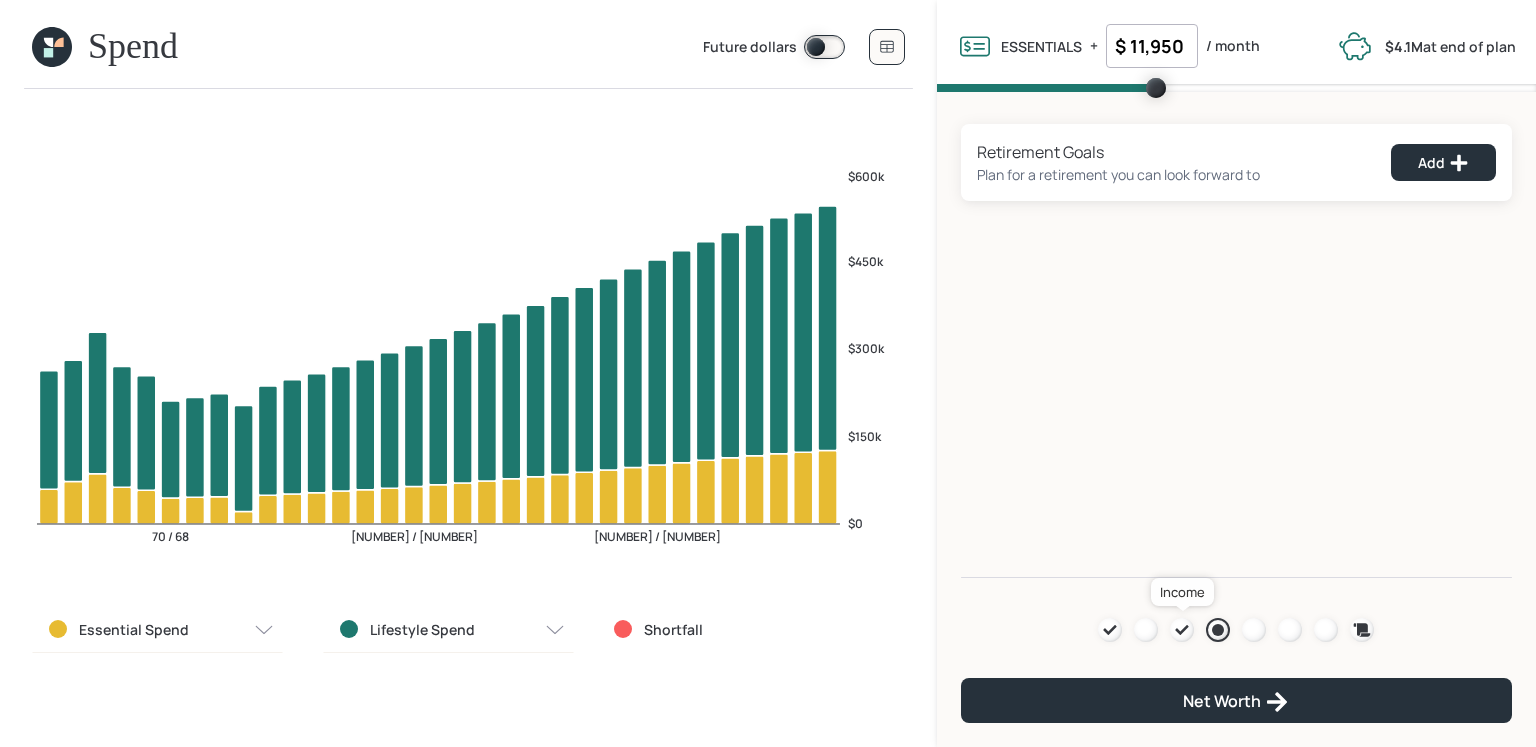 click at bounding box center (1182, 630) 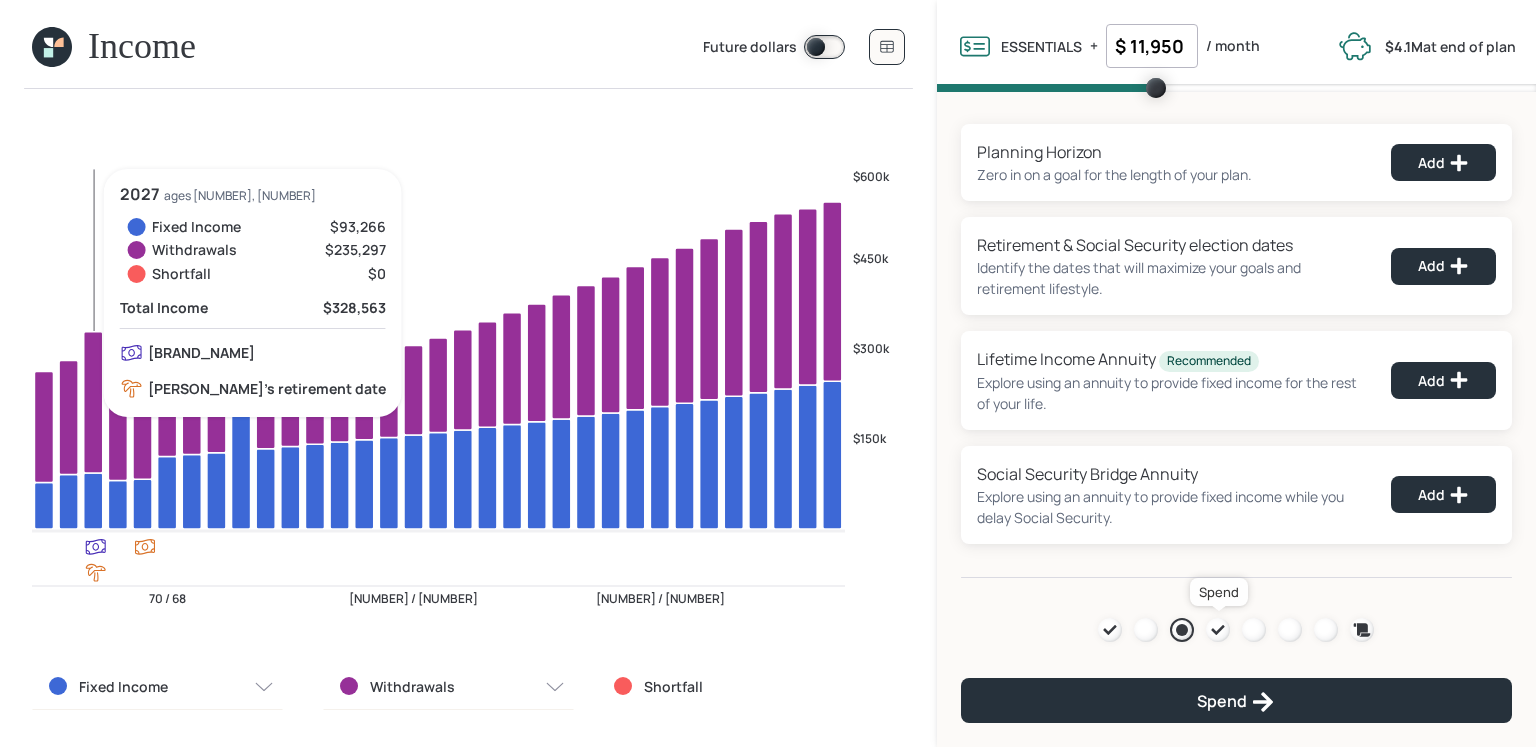 click at bounding box center (1218, 630) 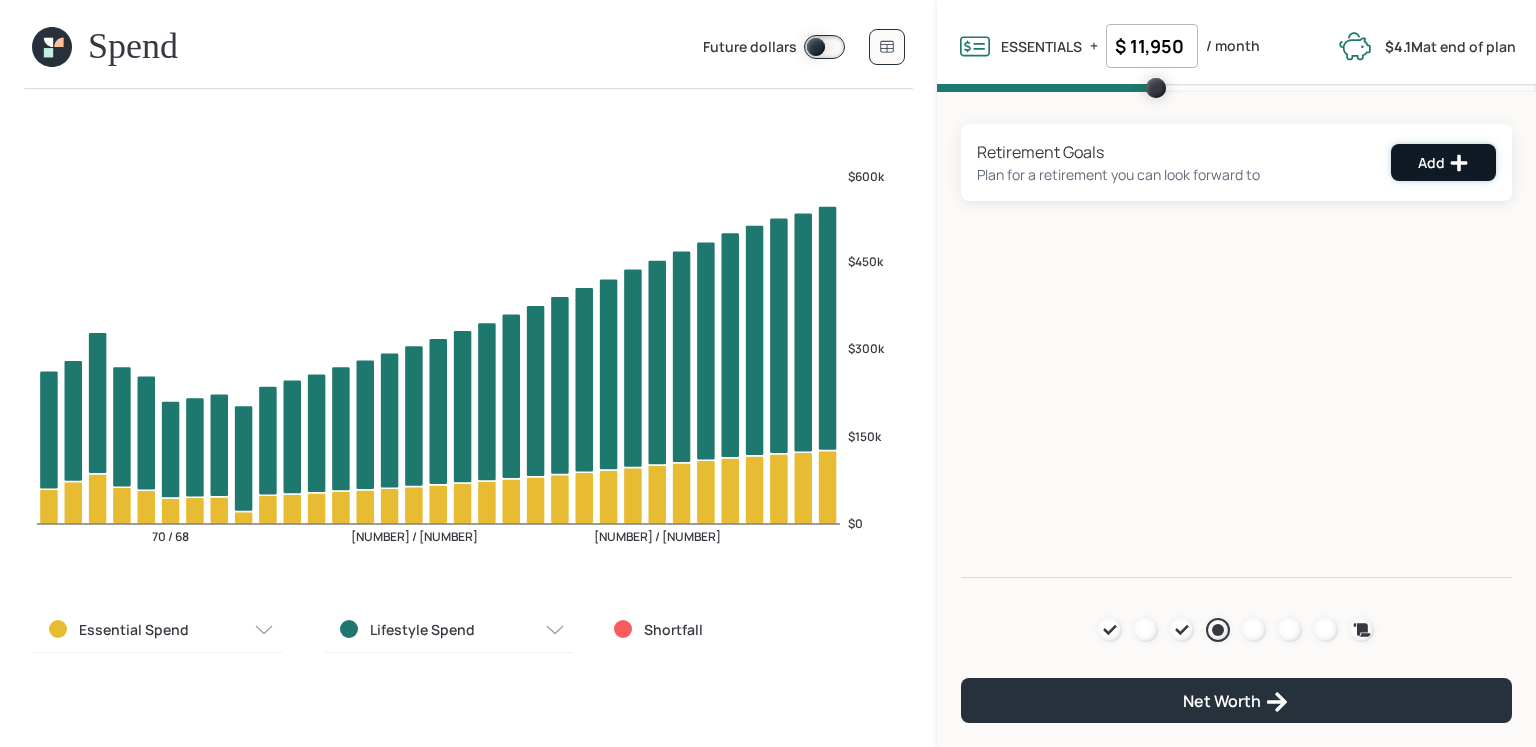 click on "Add" at bounding box center (1443, 162) 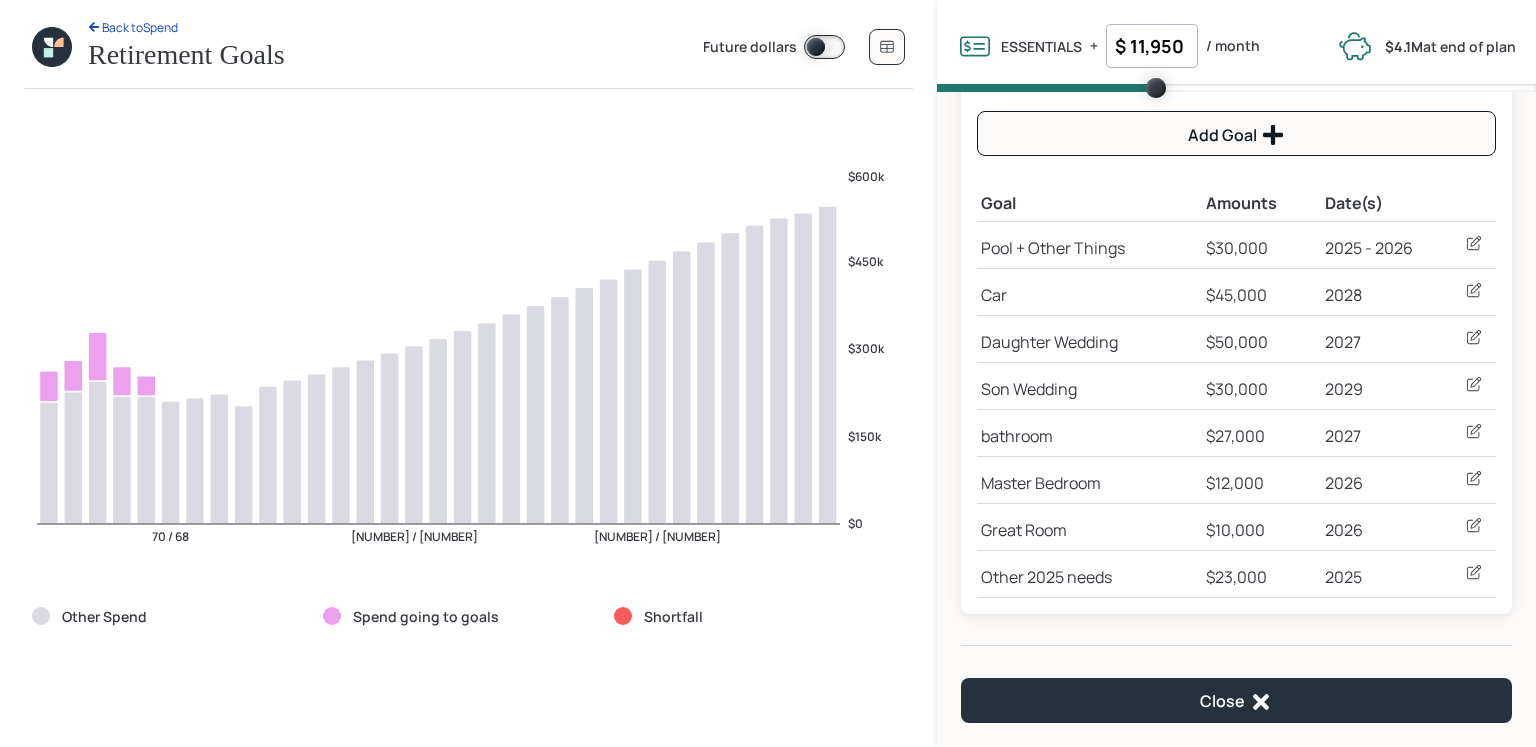 scroll, scrollTop: 223, scrollLeft: 0, axis: vertical 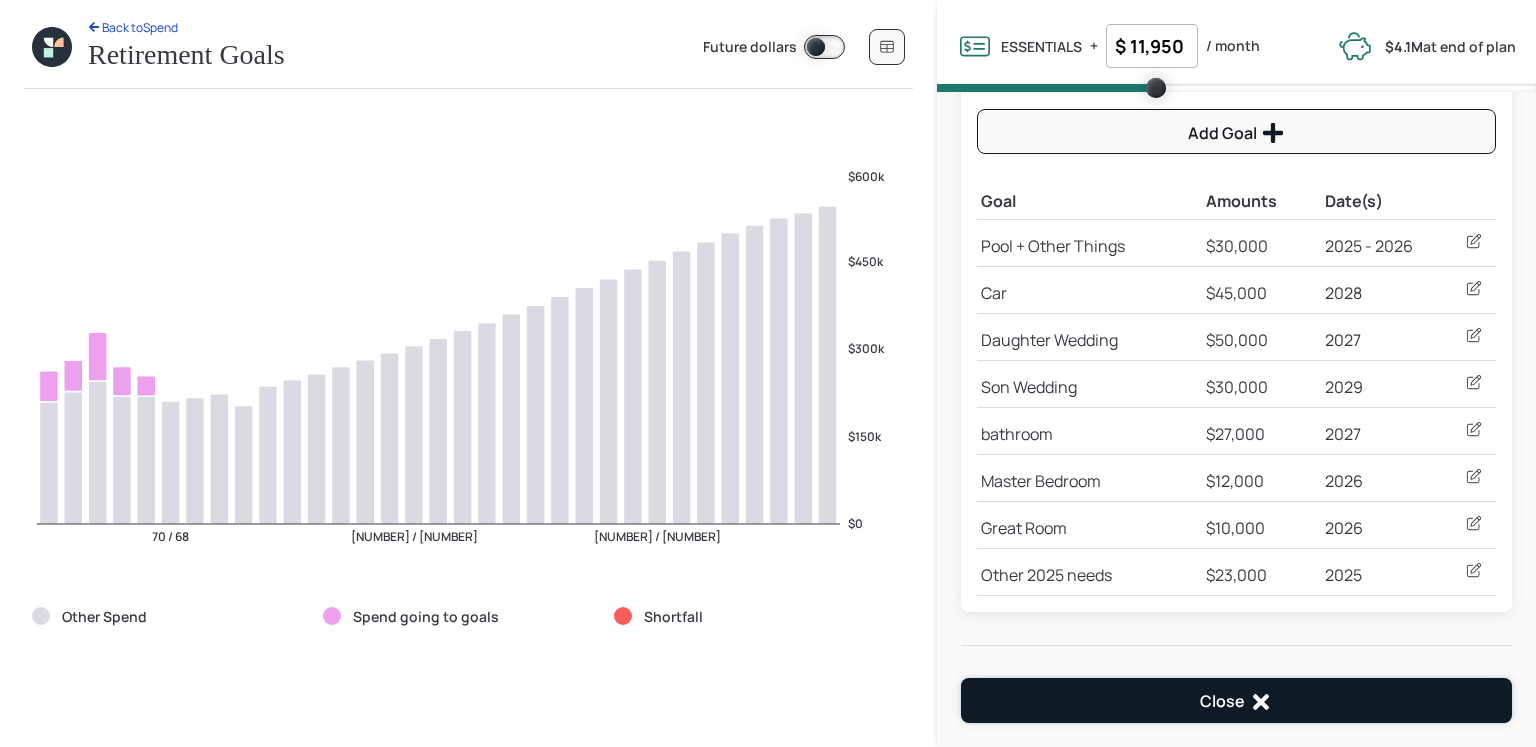 click on "Close" at bounding box center (1236, 702) 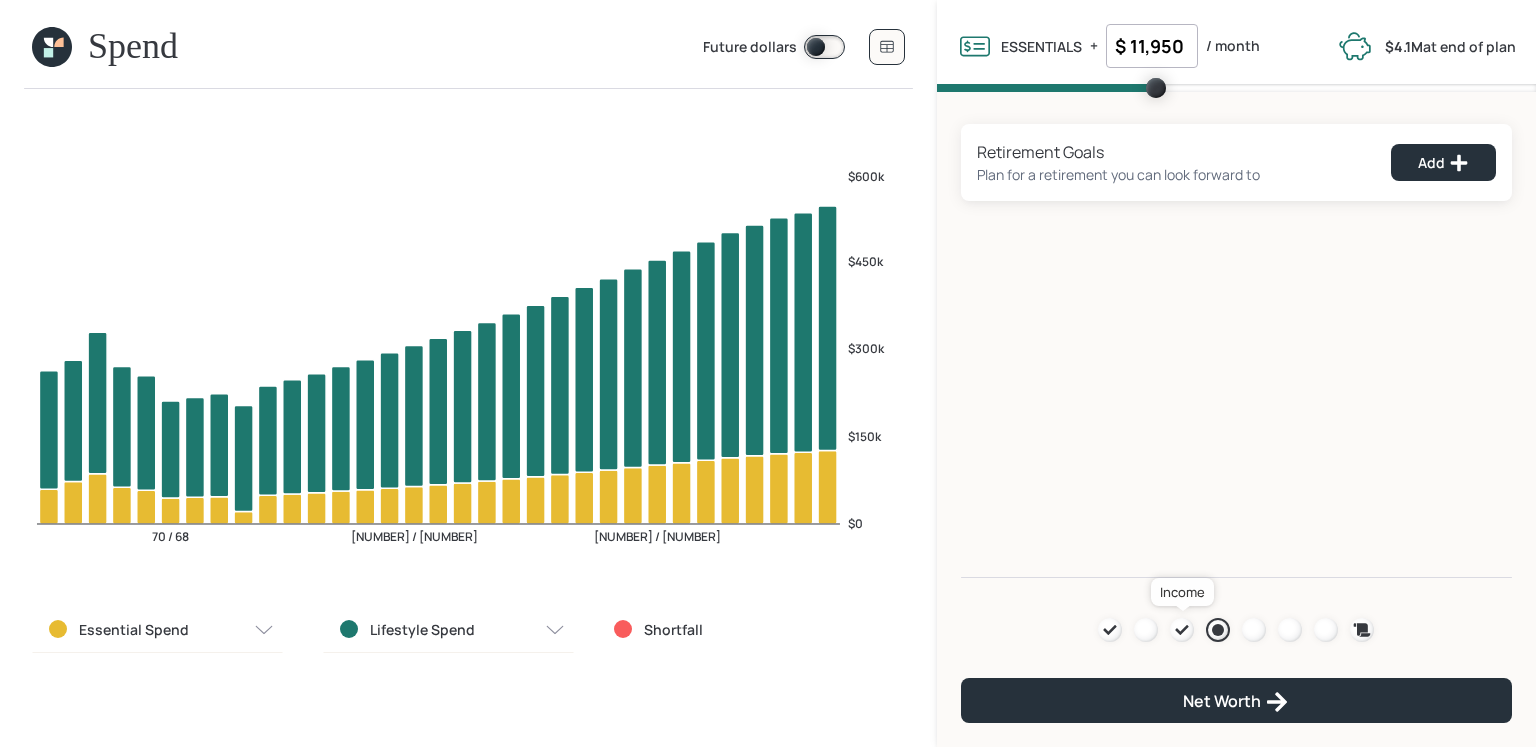 click at bounding box center (1182, 630) 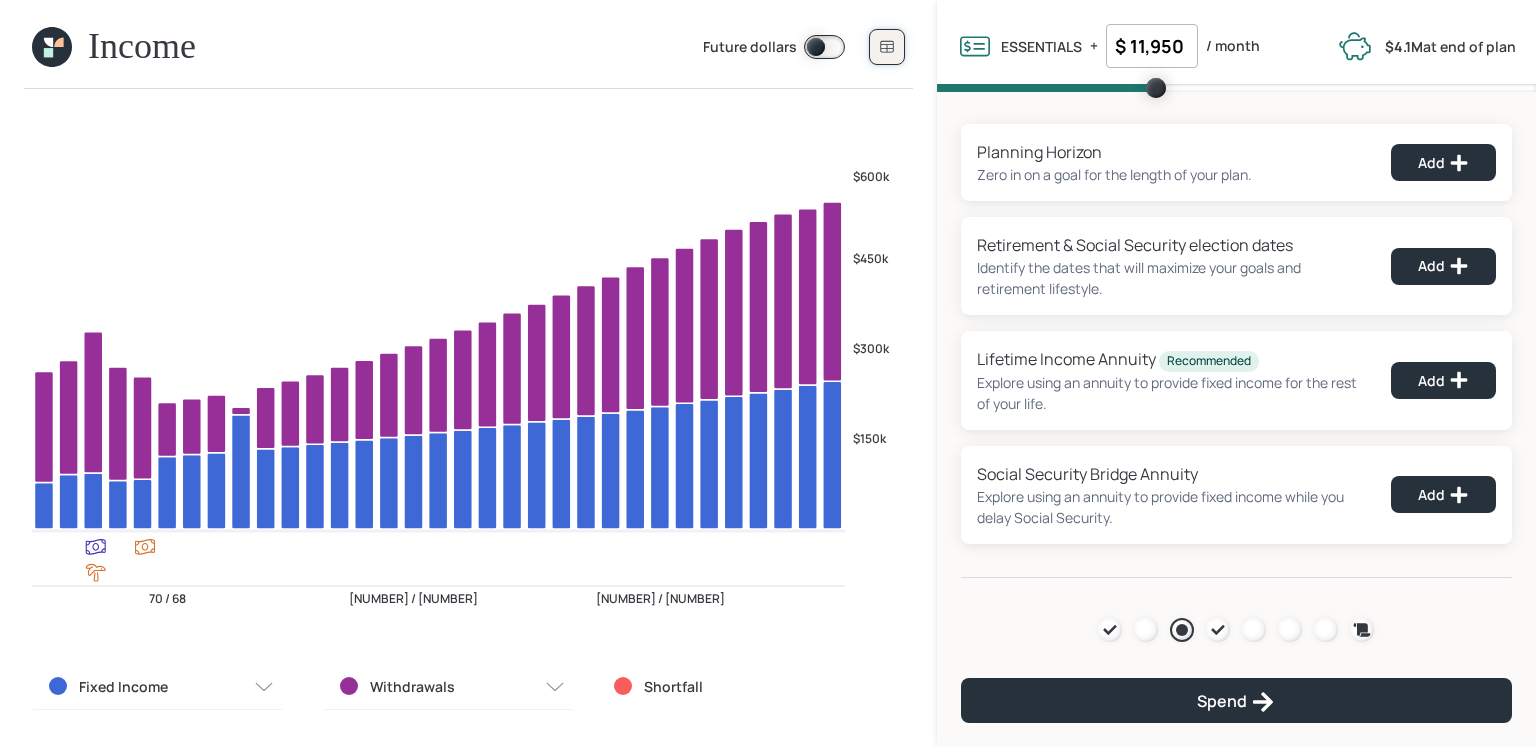 click at bounding box center (887, 47) 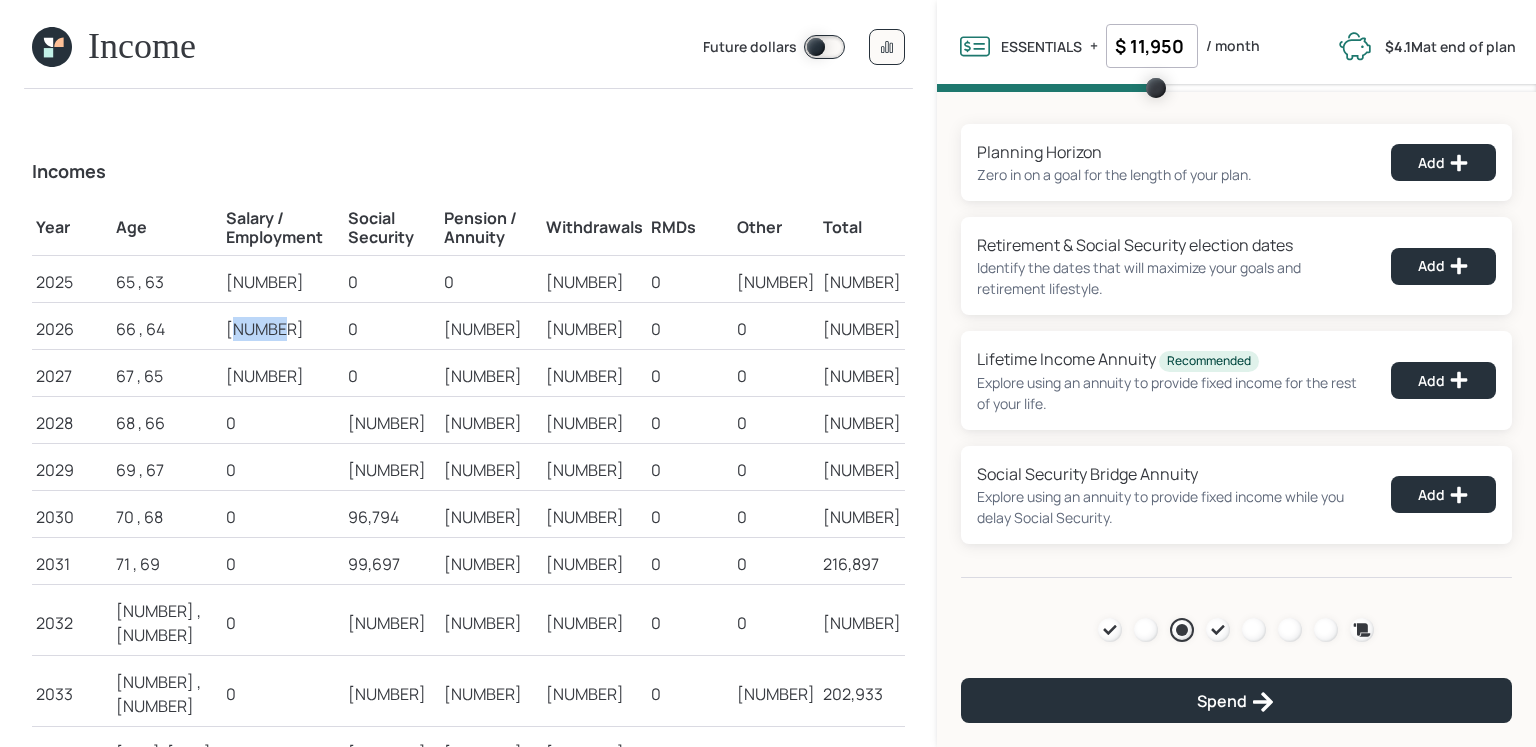 drag, startPoint x: 201, startPoint y: 329, endPoint x: 265, endPoint y: 331, distance: 64.03124 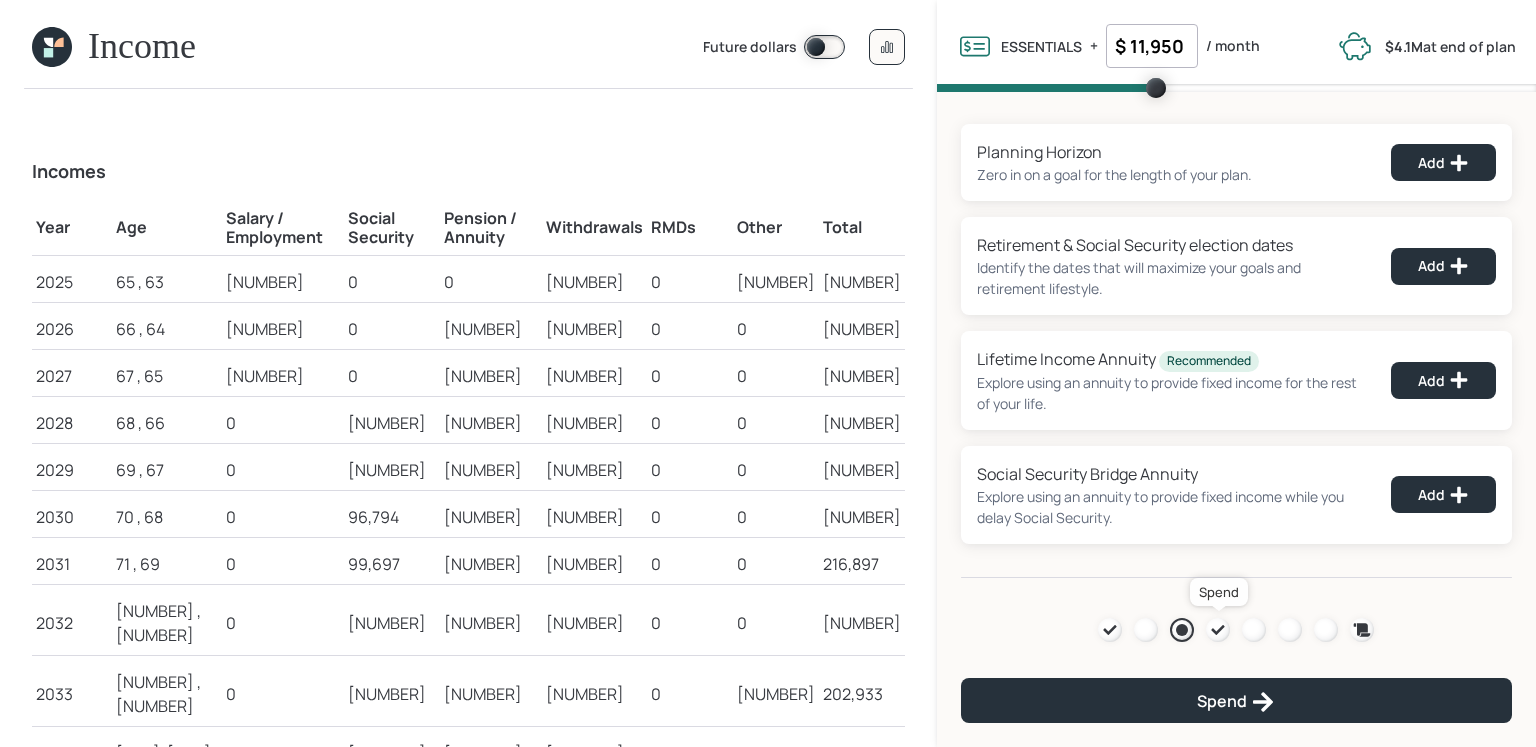 click at bounding box center (1218, 630) 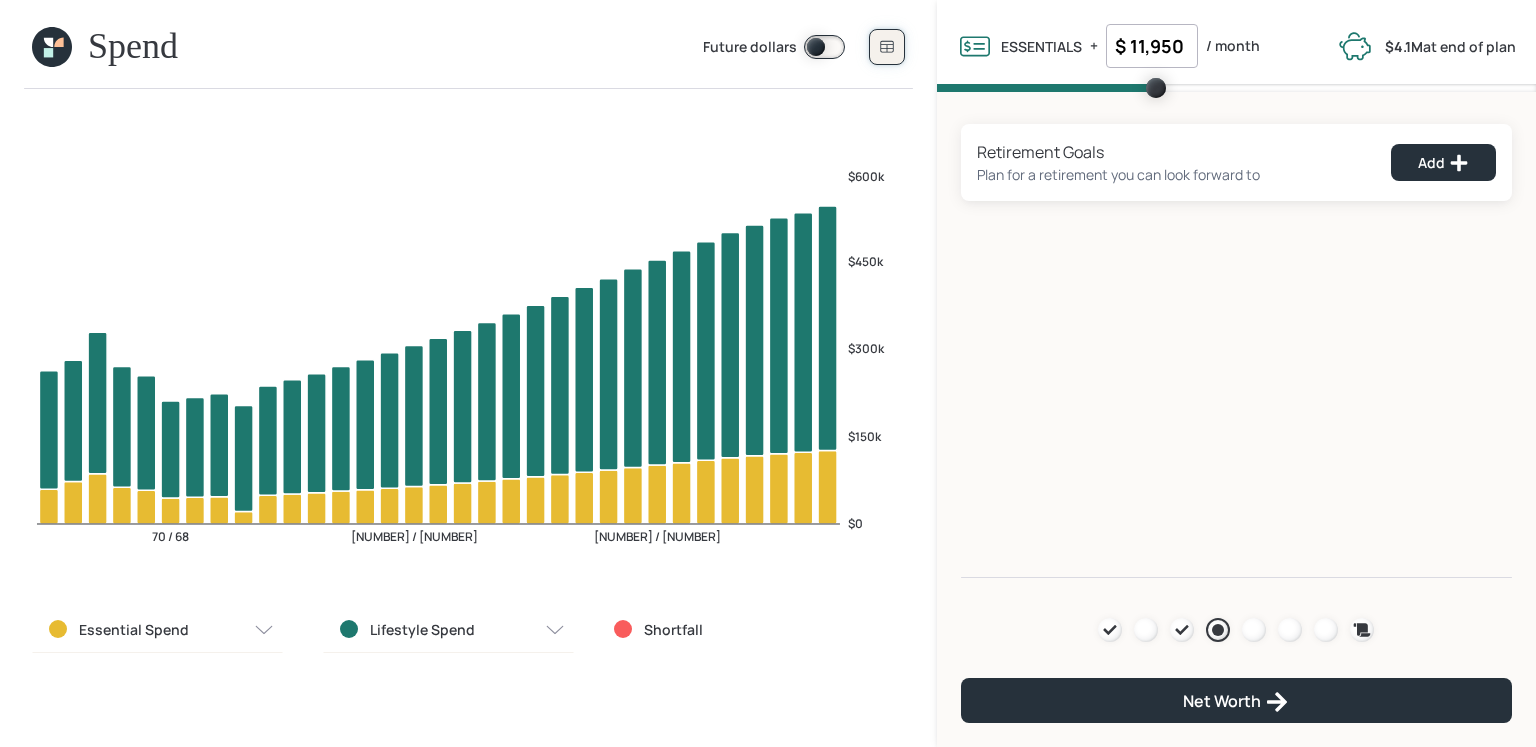 click at bounding box center (887, 47) 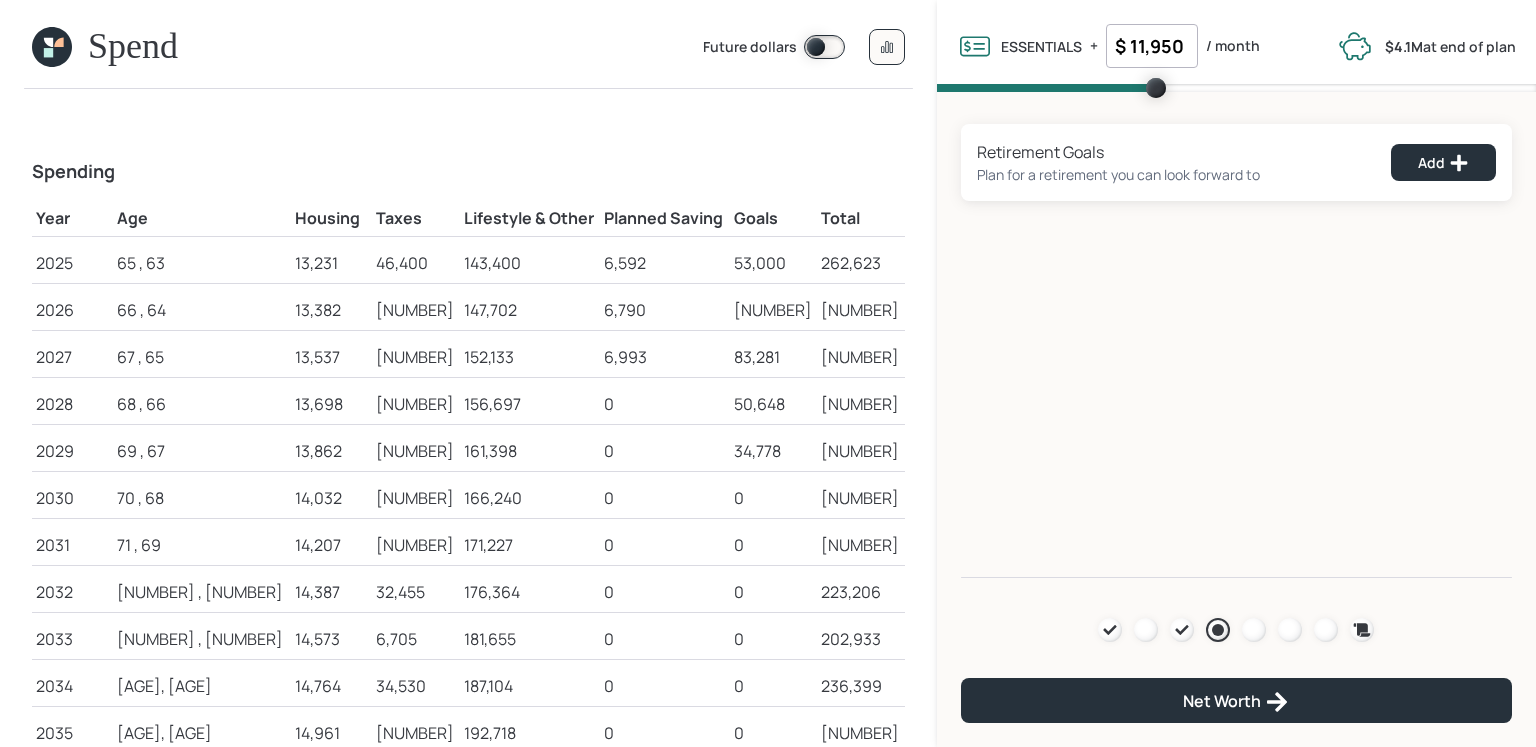 click on "13,382" at bounding box center [72, 263] 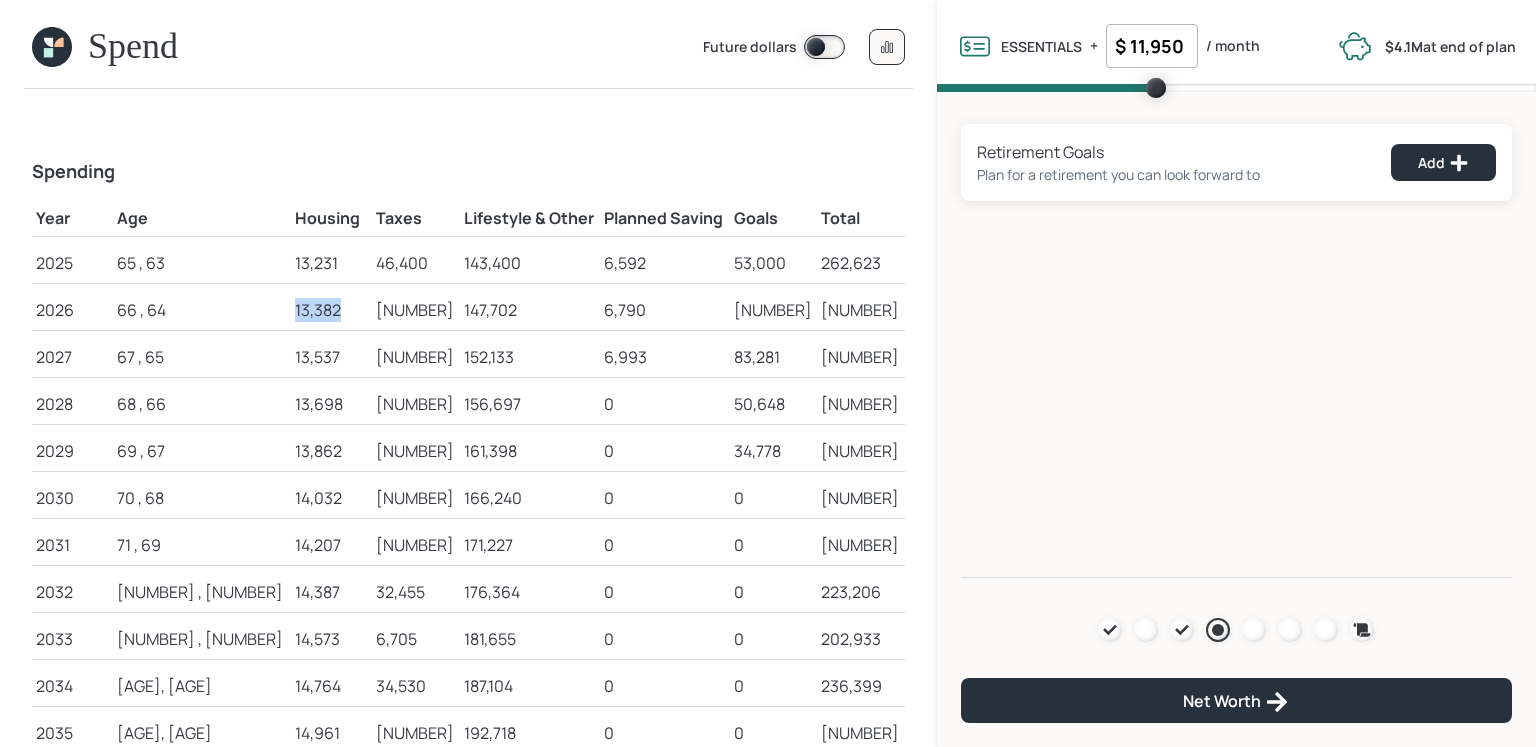 click on "13,382" at bounding box center [72, 263] 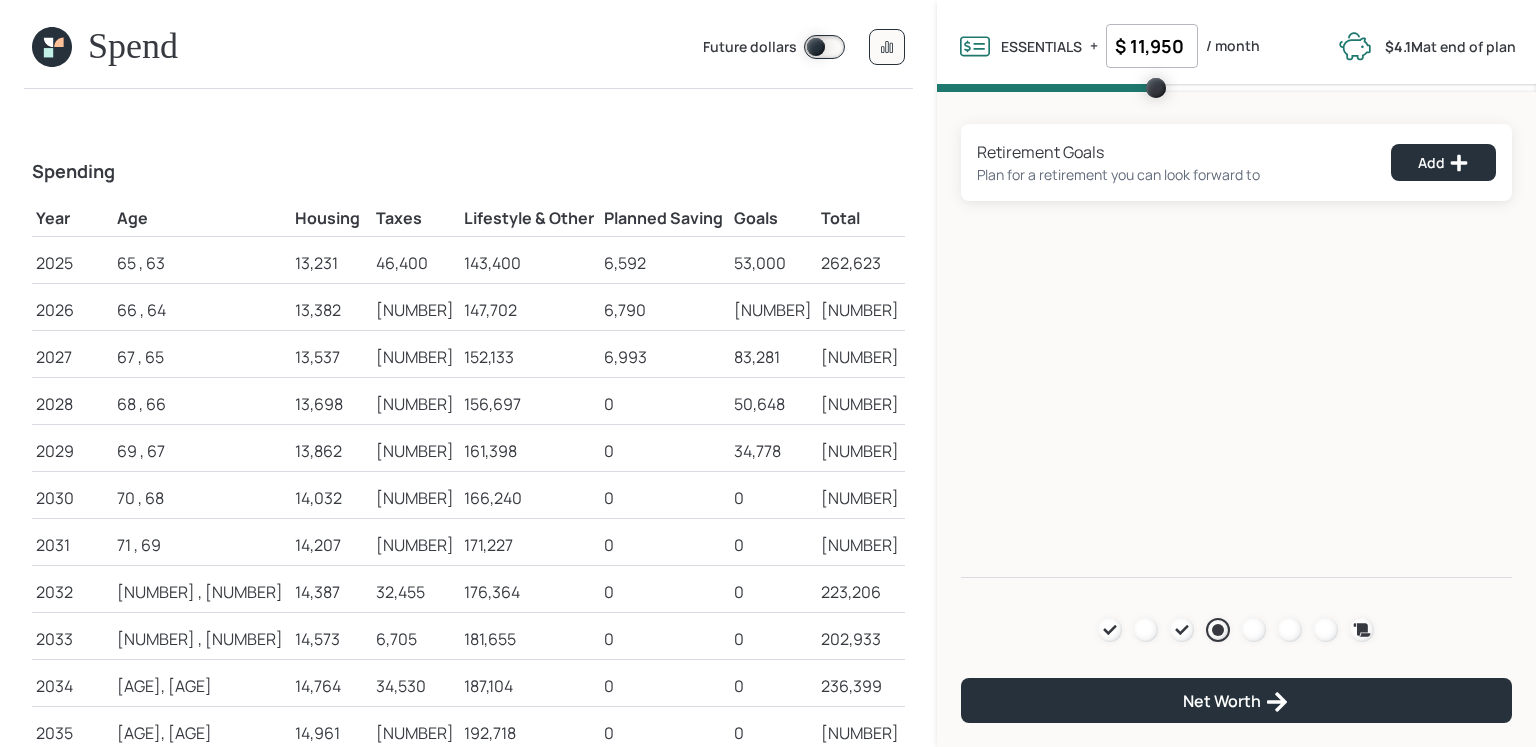 click on "147,702" at bounding box center [530, 216] 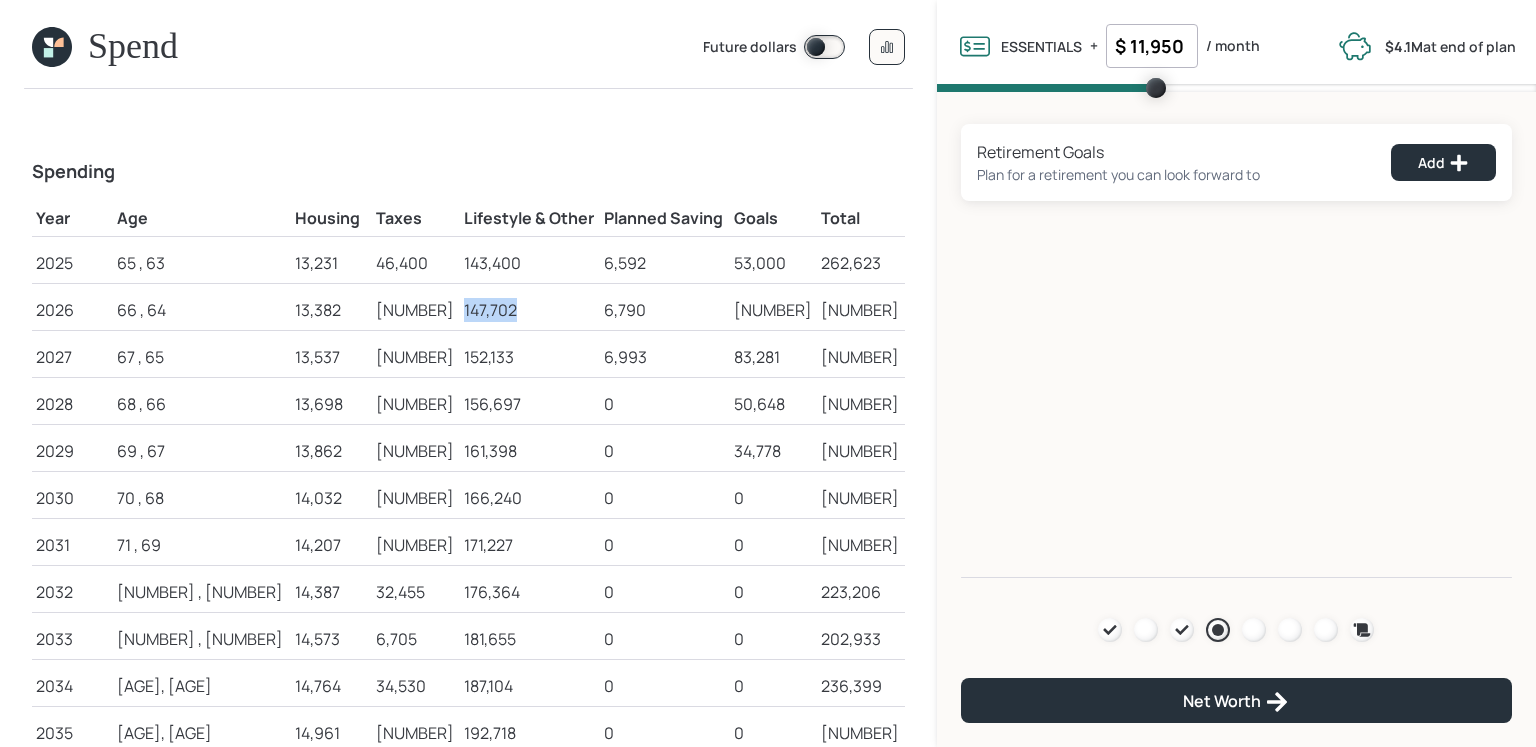 click on "147,702" at bounding box center [530, 216] 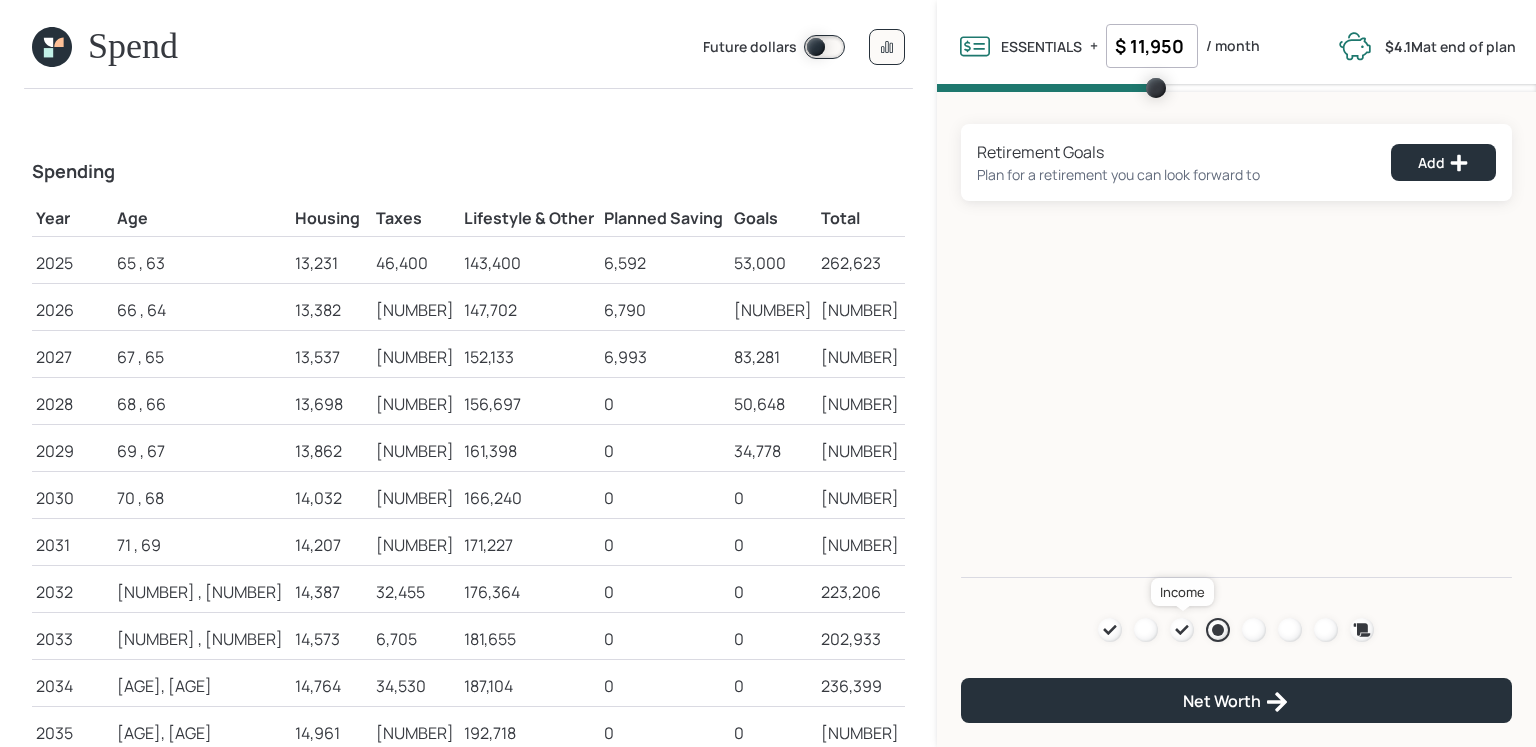 click at bounding box center (1182, 630) 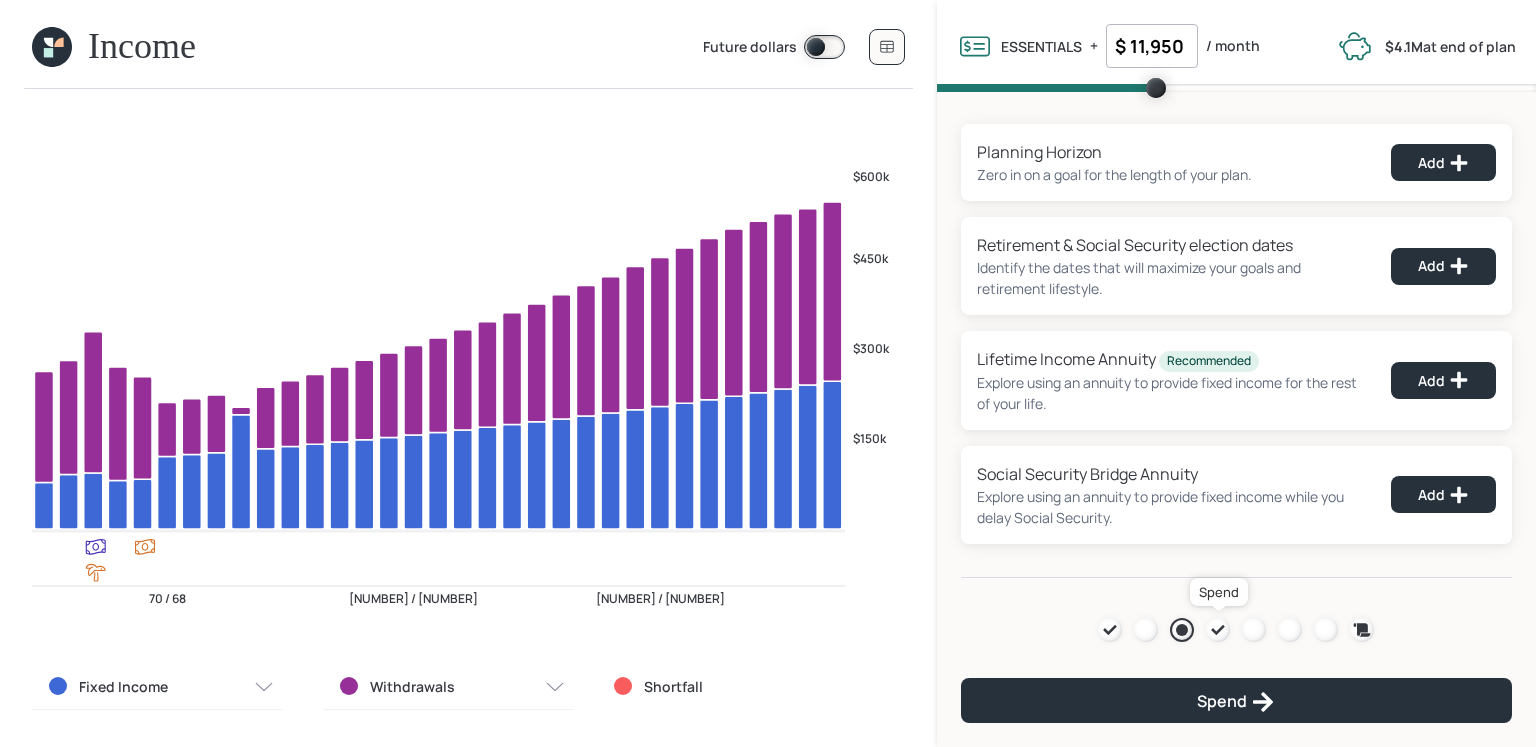 click at bounding box center (1218, 630) 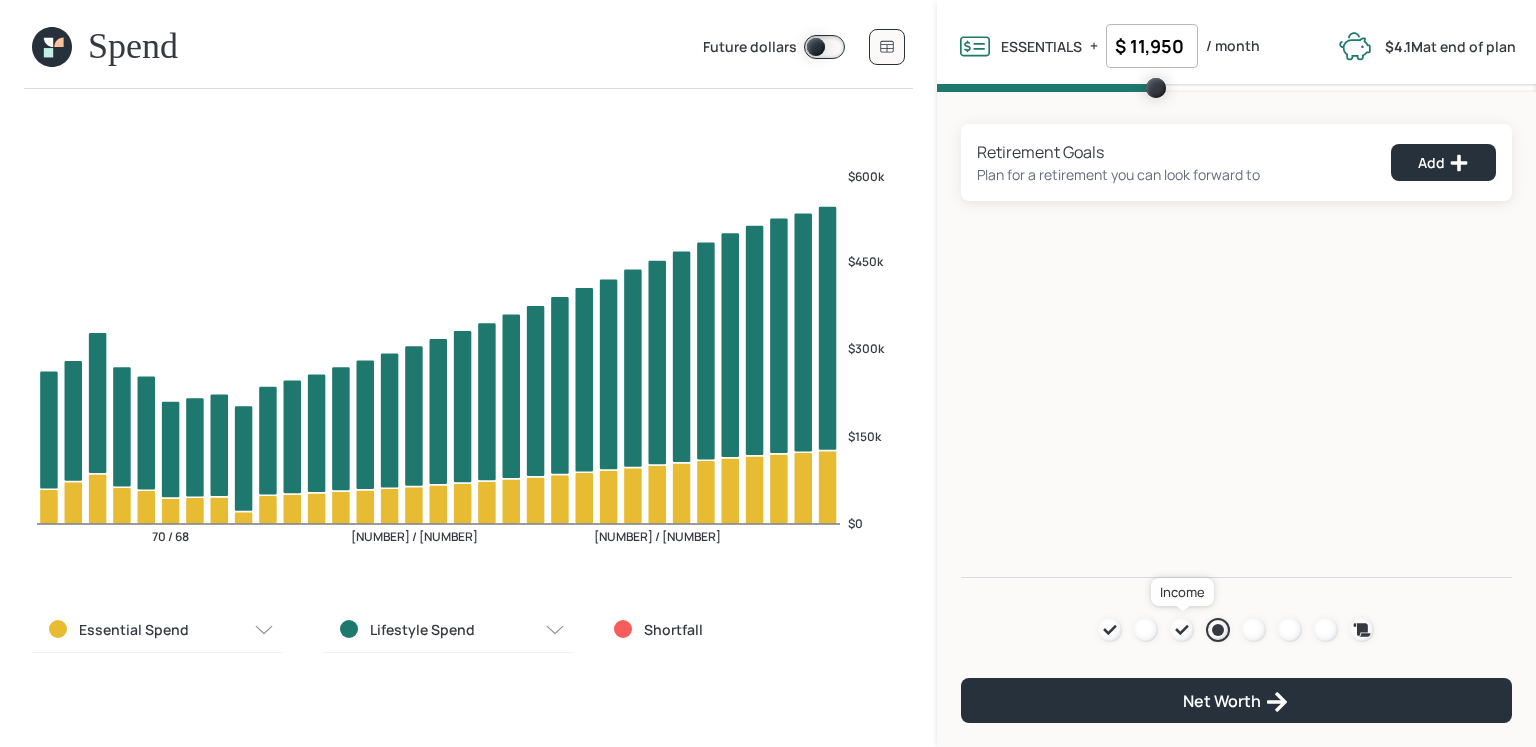 click at bounding box center [1182, 630] 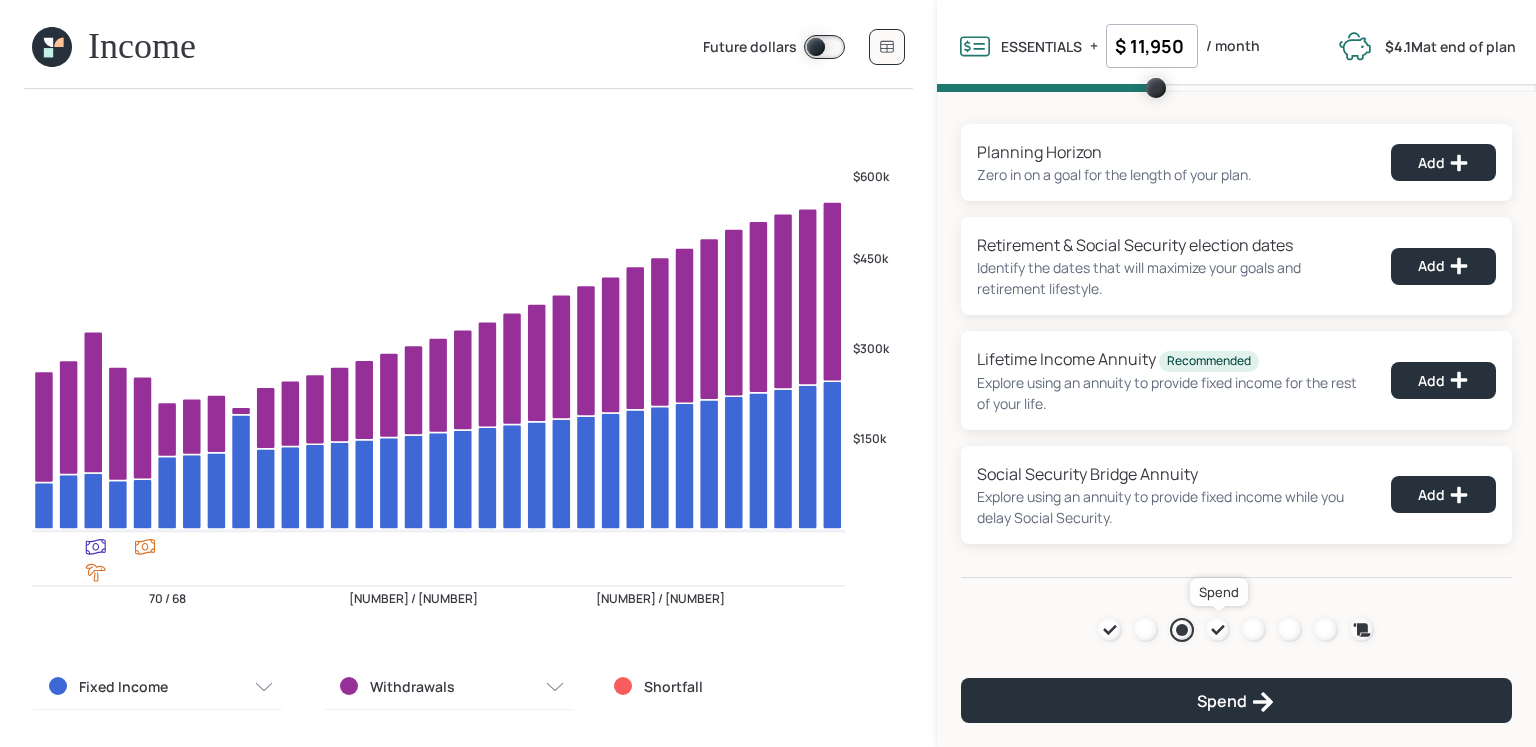 click at bounding box center (1218, 630) 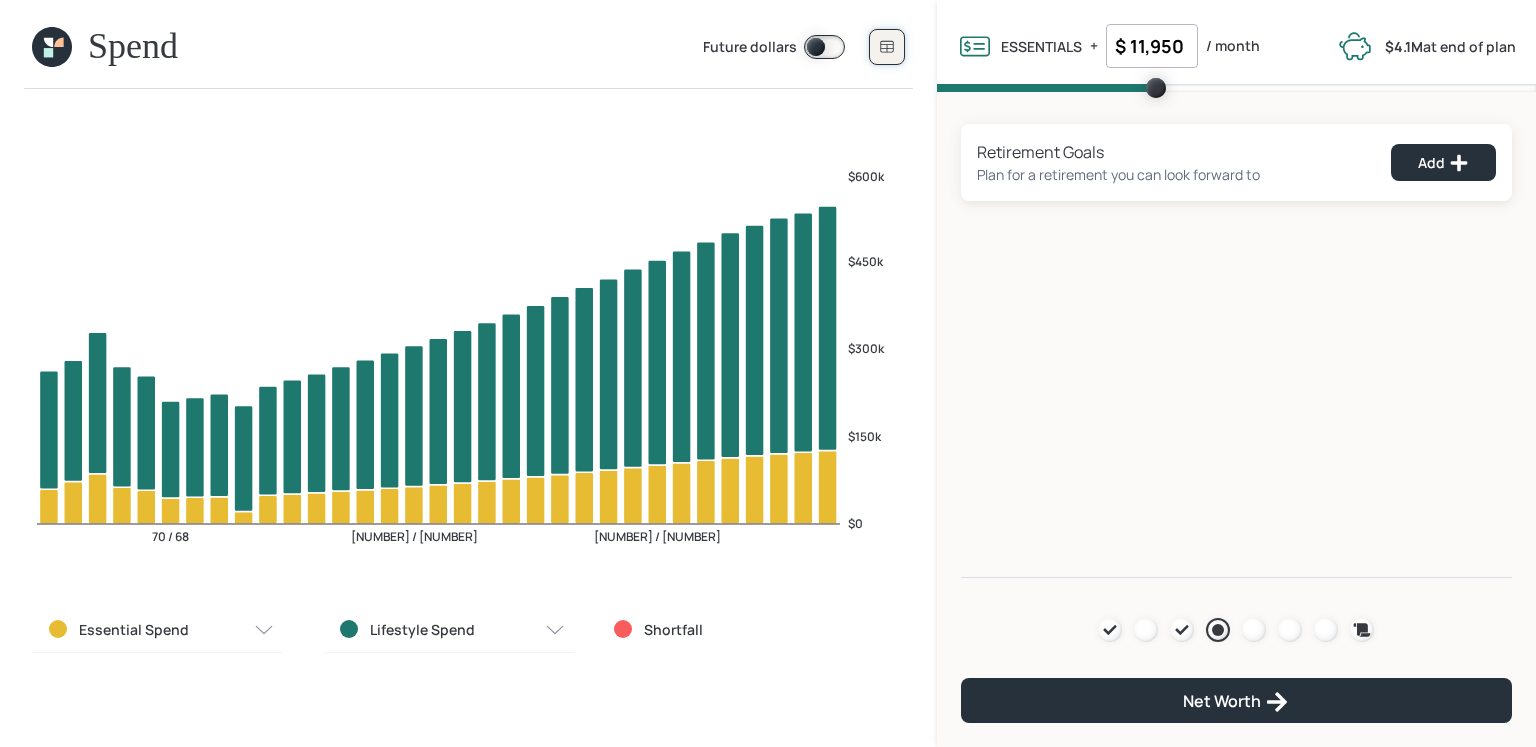 click at bounding box center (887, 47) 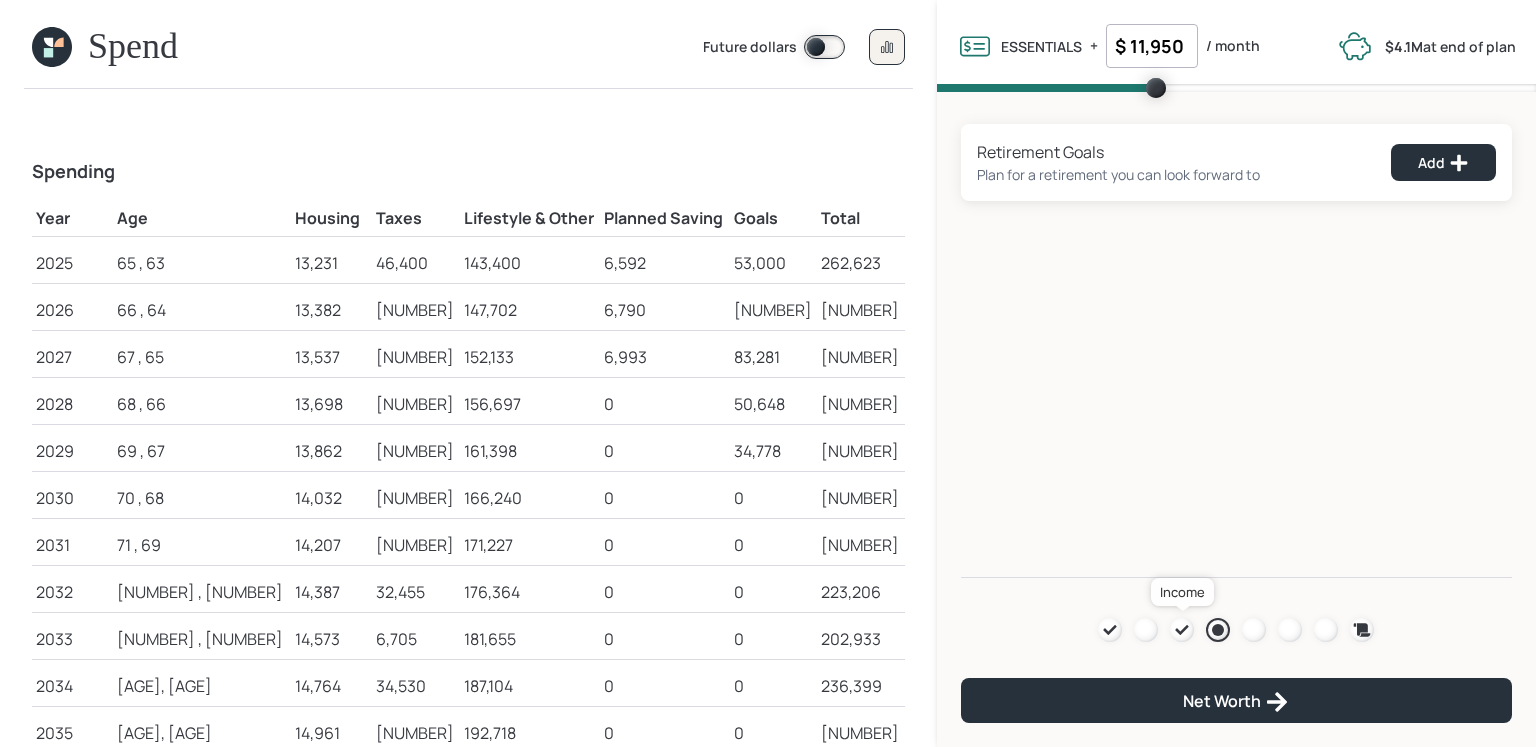 click at bounding box center (1182, 630) 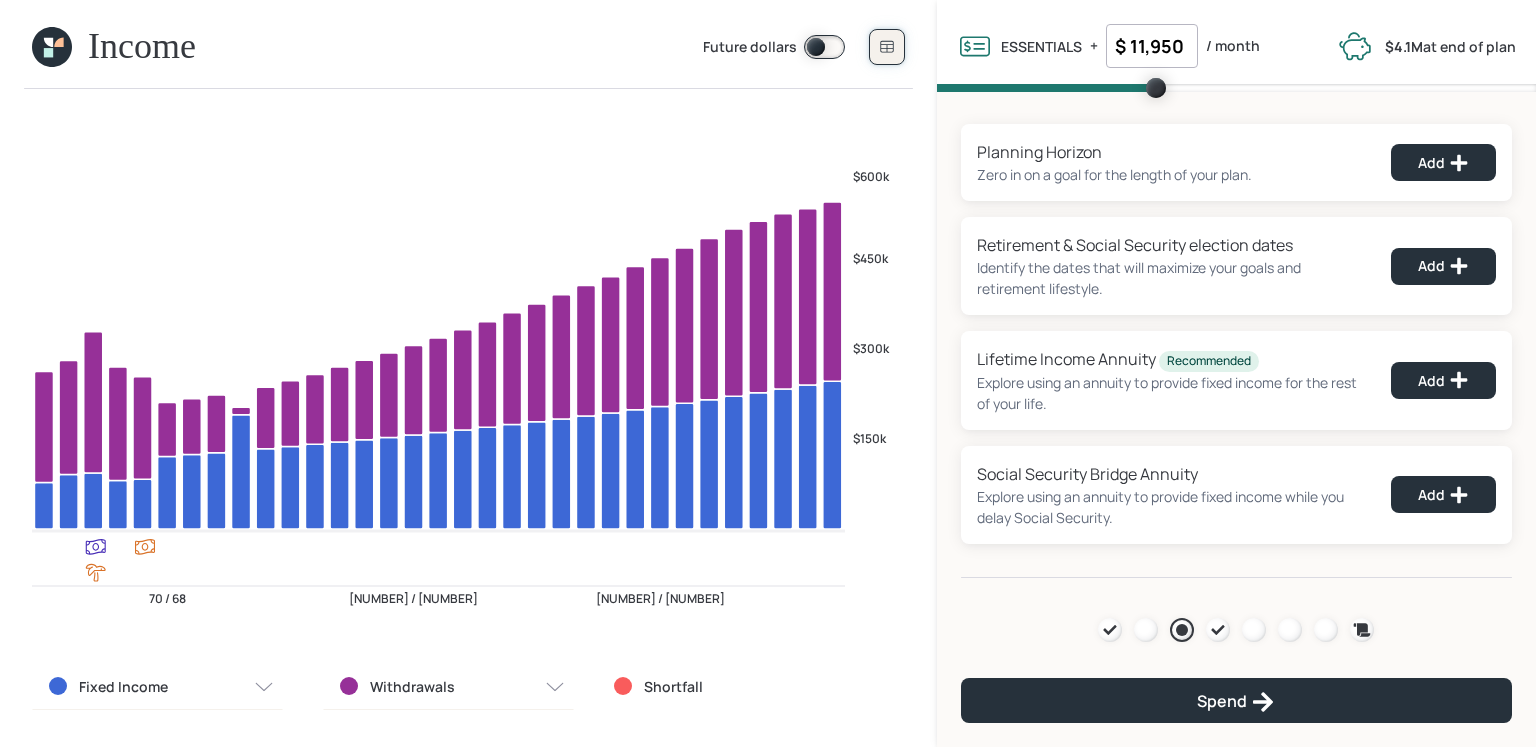 click at bounding box center [887, 47] 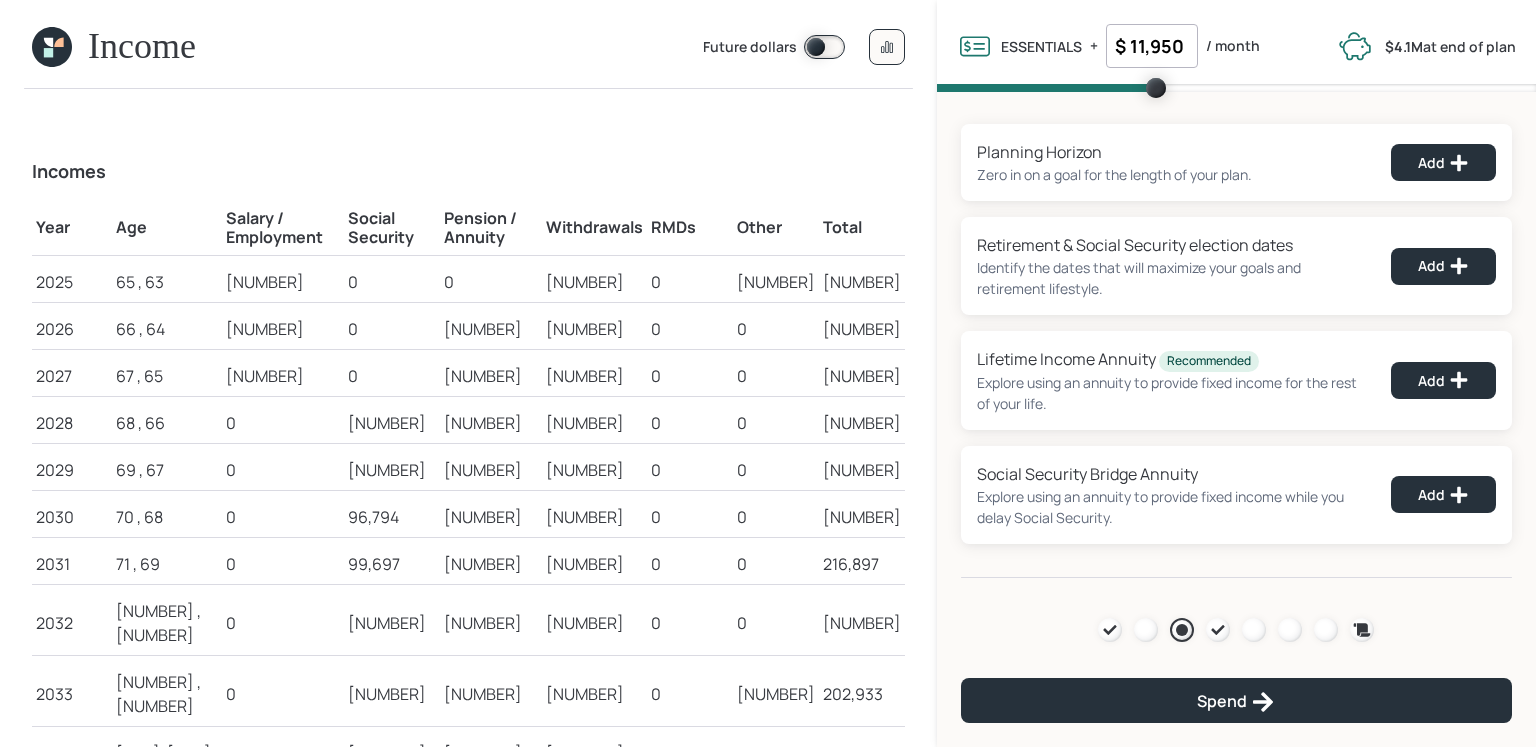 click on "[NUMBER]" at bounding box center (72, 282) 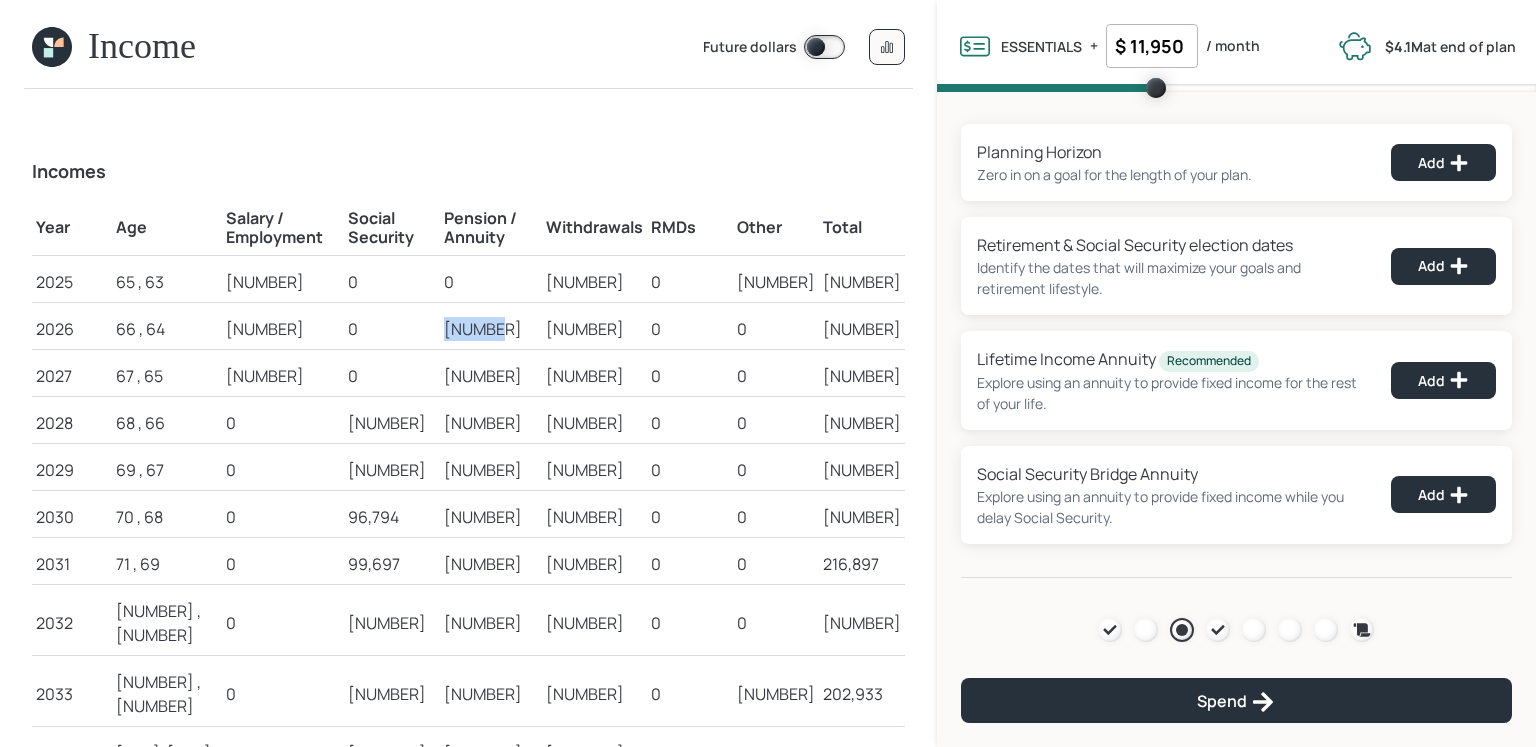 click on "[NUMBER]" at bounding box center (72, 282) 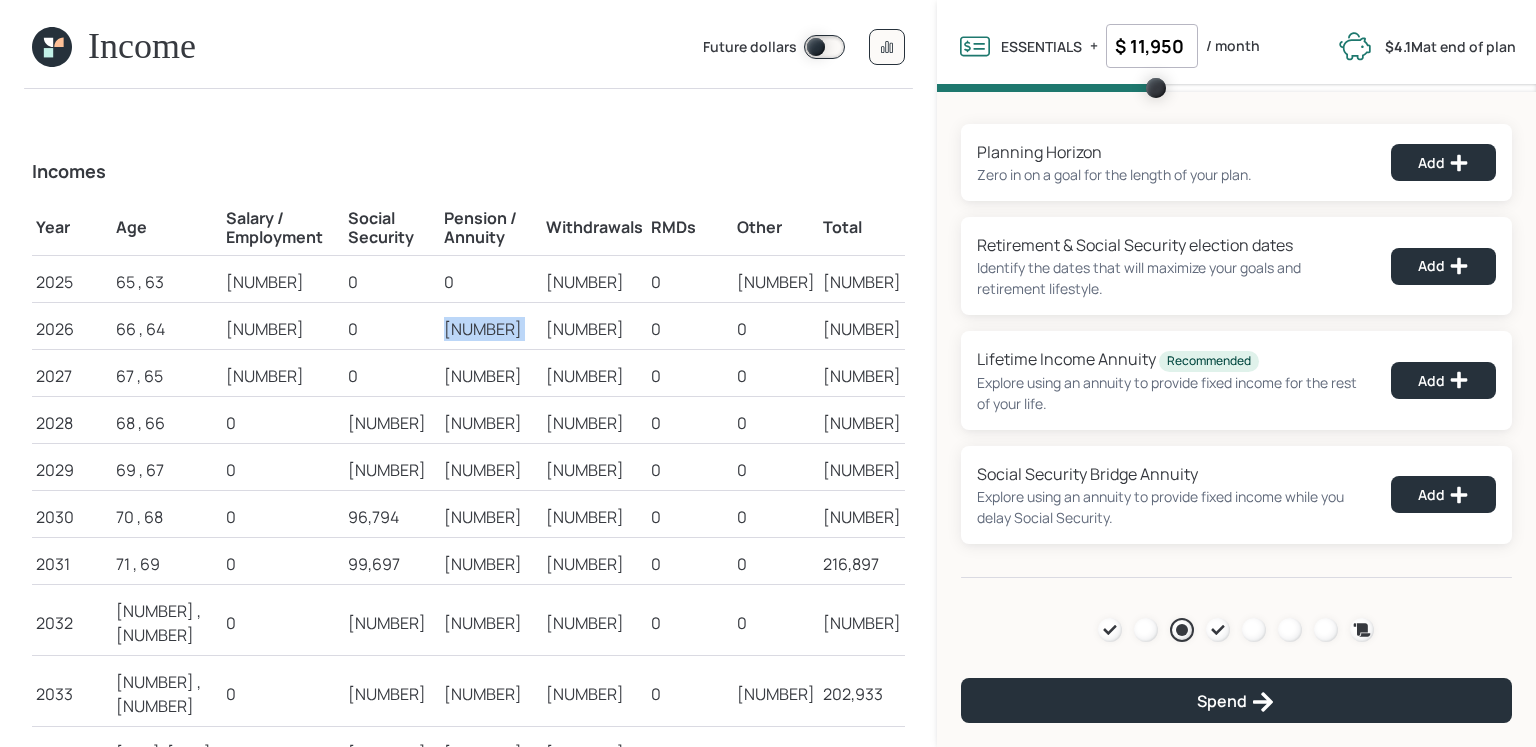 click on "[NUMBER]" at bounding box center (72, 282) 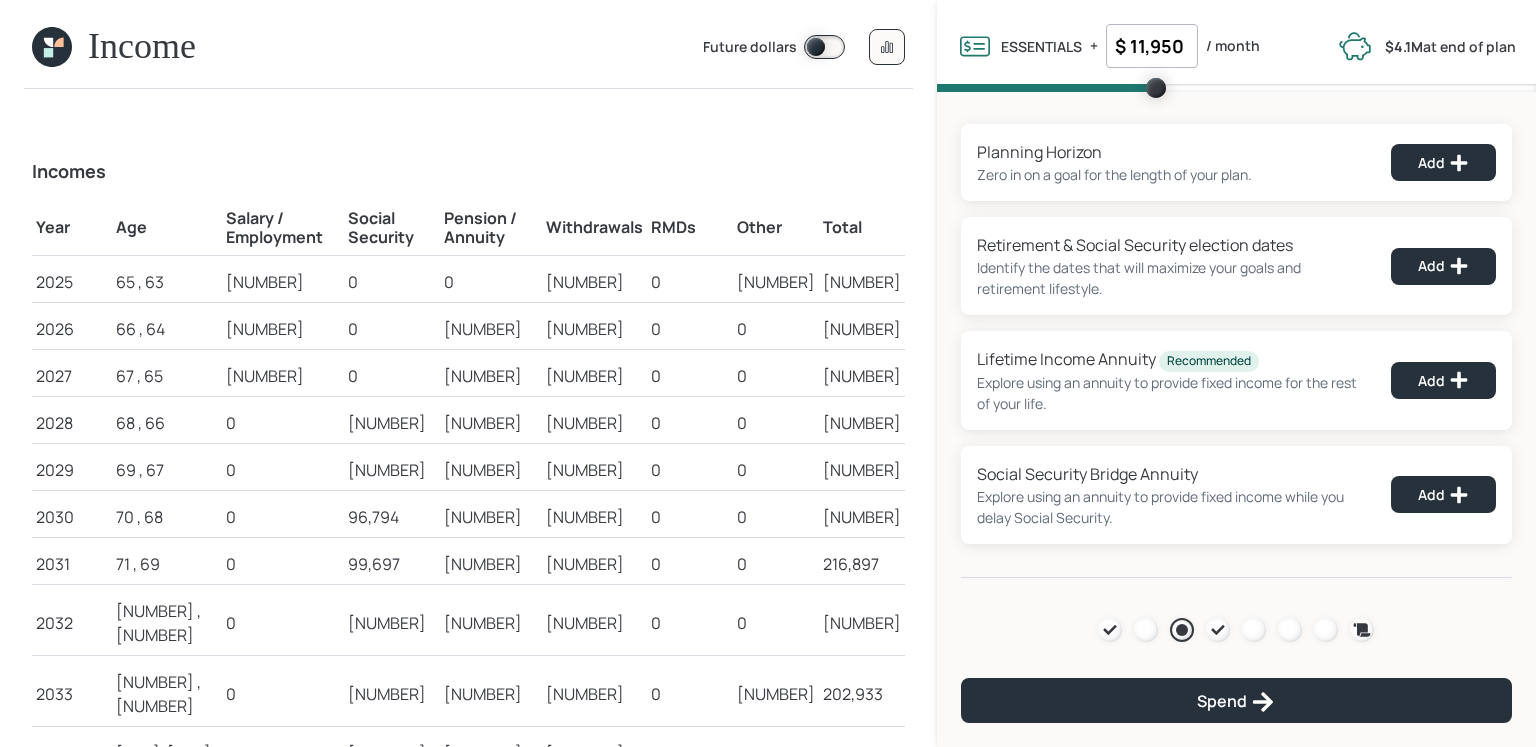 click on "[NUMBER]" at bounding box center (72, 282) 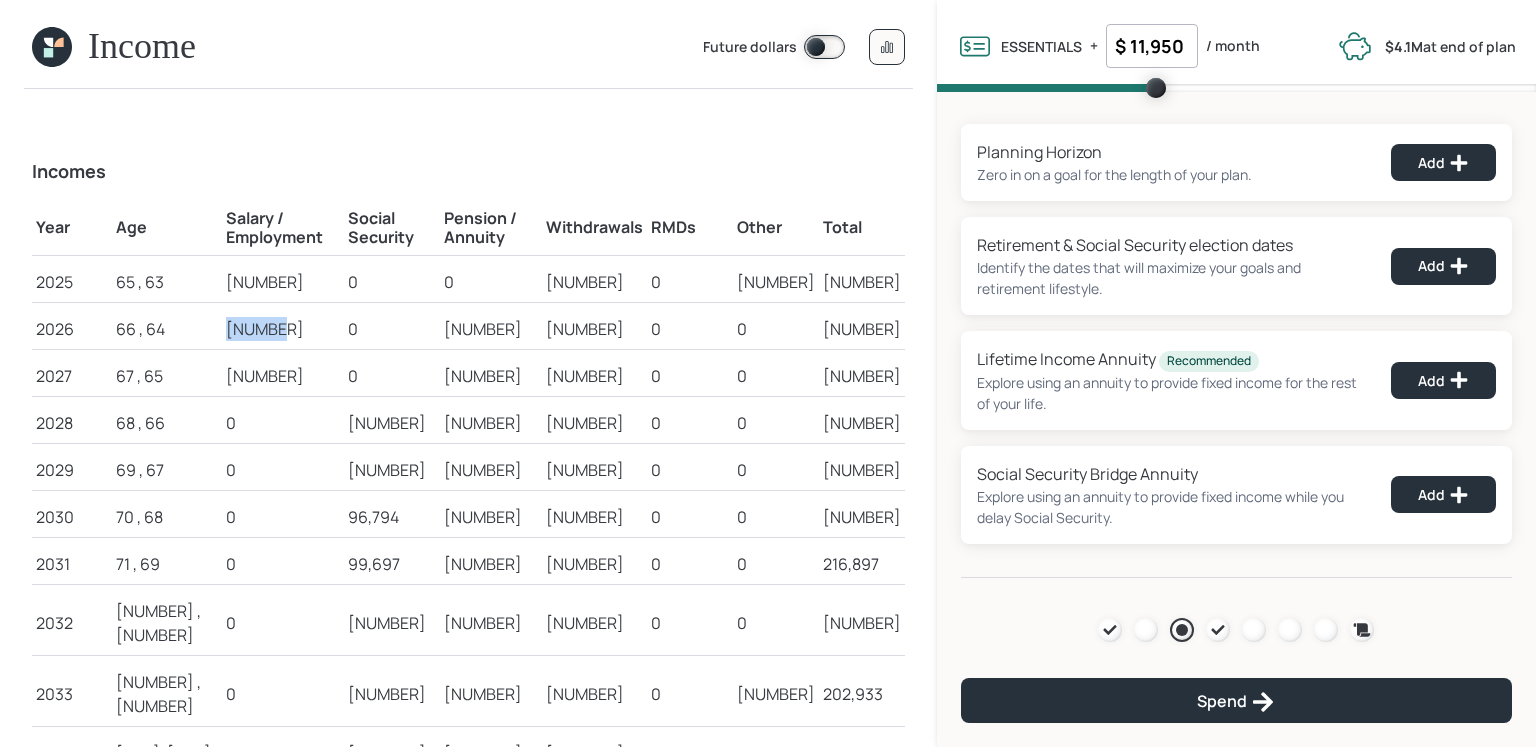 click on "[NUMBER]" at bounding box center (72, 282) 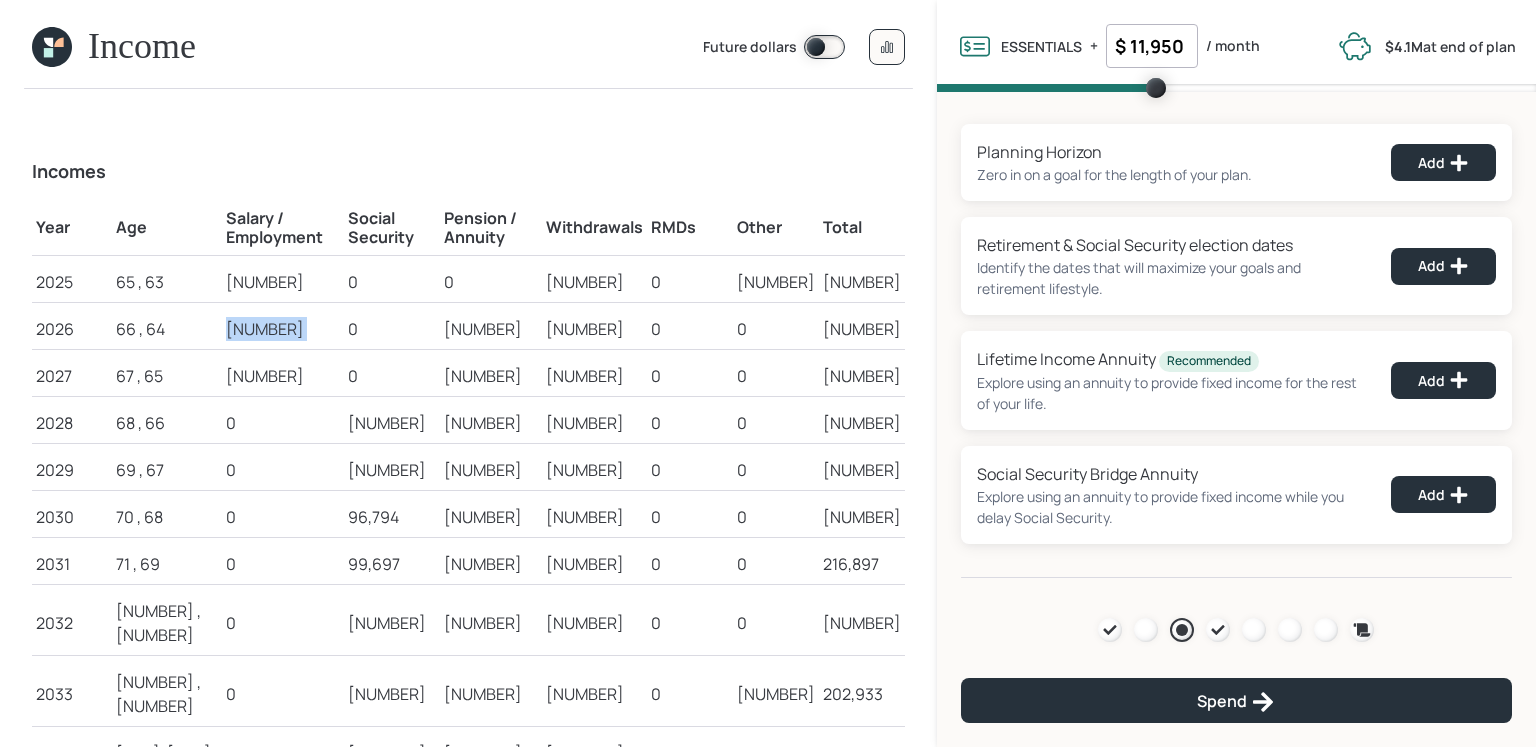 click on "[NUMBER]" at bounding box center (72, 282) 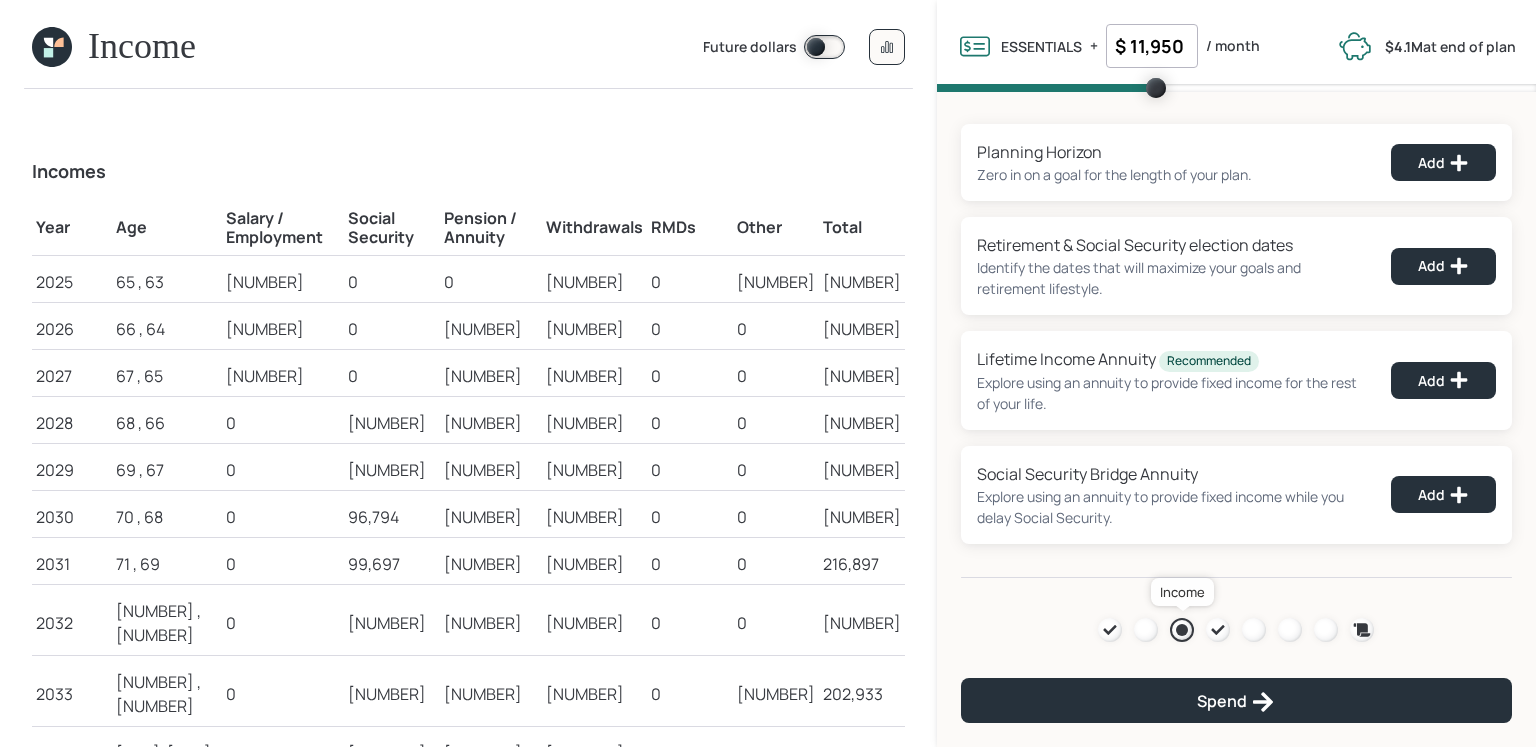 click at bounding box center (1182, 630) 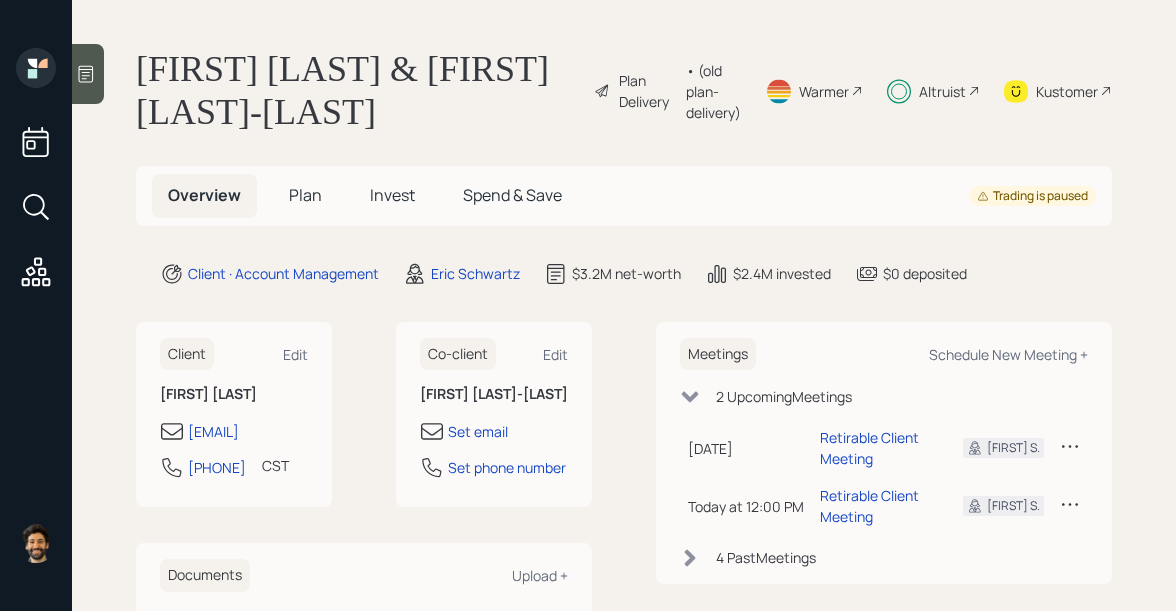 scroll, scrollTop: 0, scrollLeft: 0, axis: both 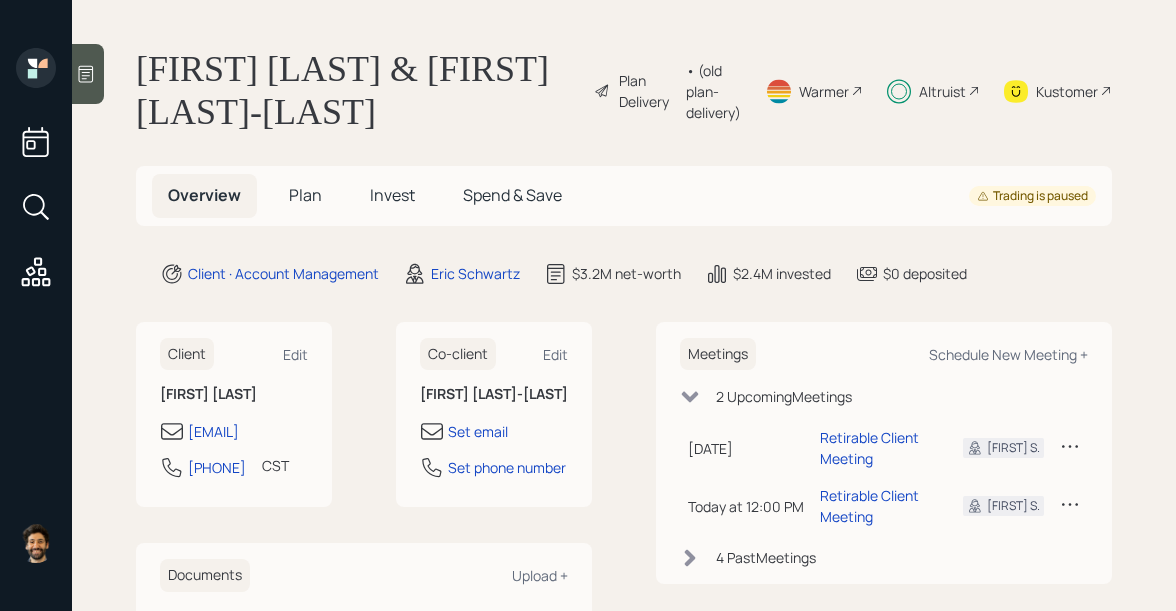 click on "Altruist" at bounding box center [647, 91] 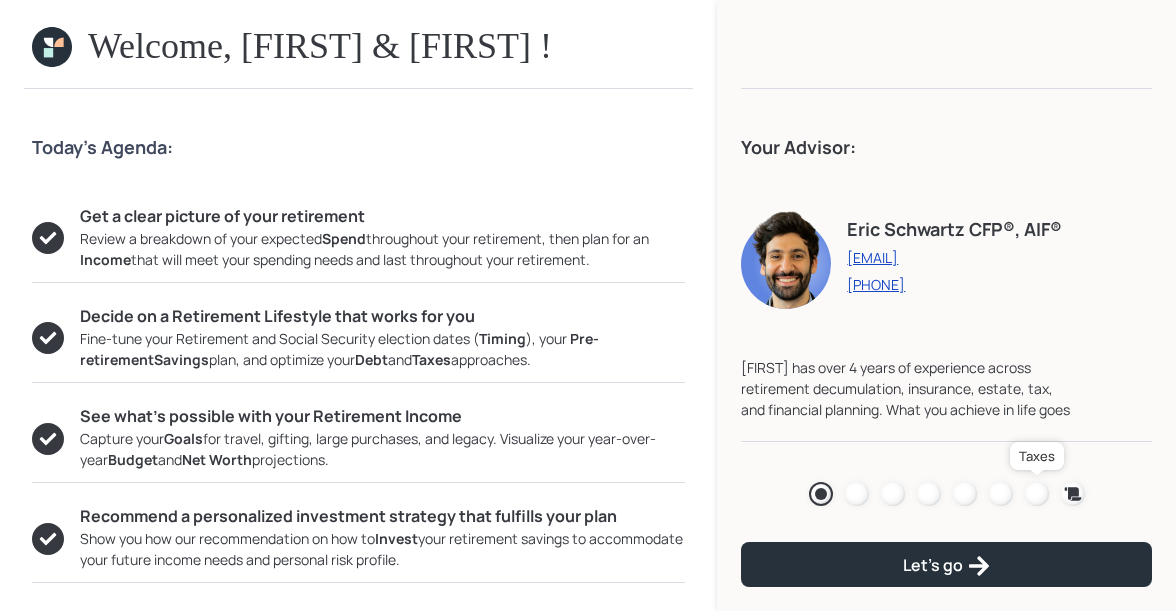 click at bounding box center (1037, 494) 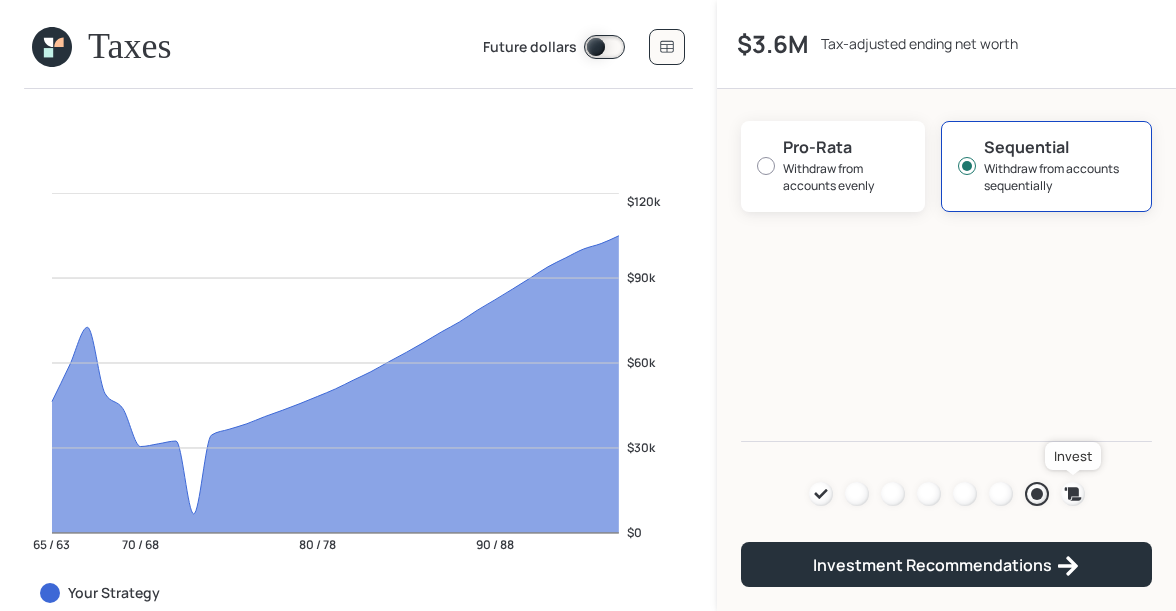 click at bounding box center [1072, 493] 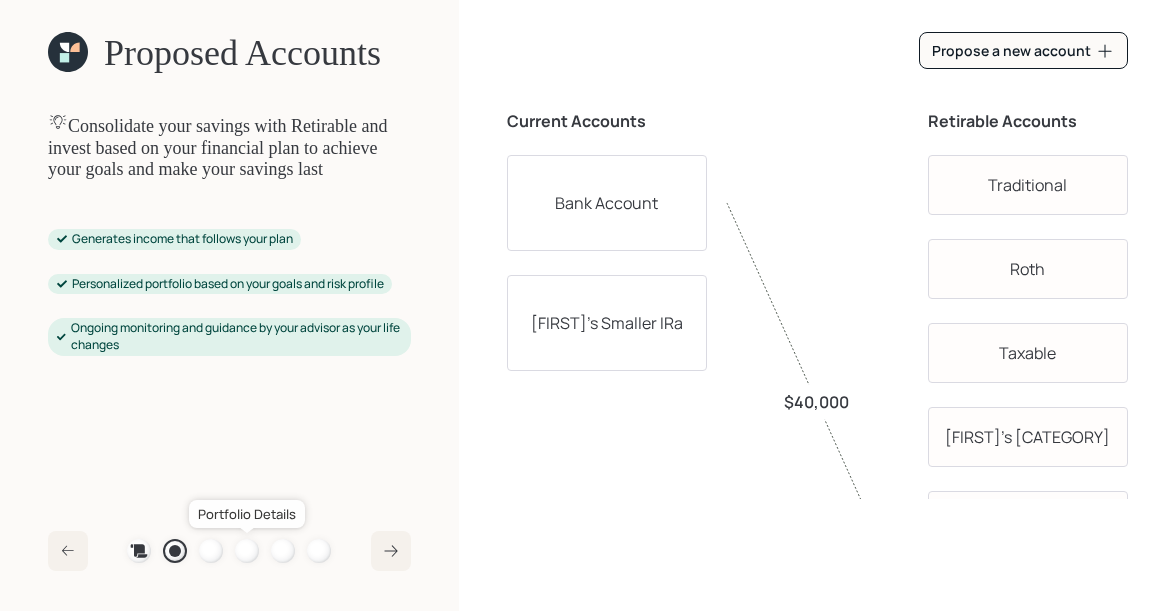 click at bounding box center [247, 551] 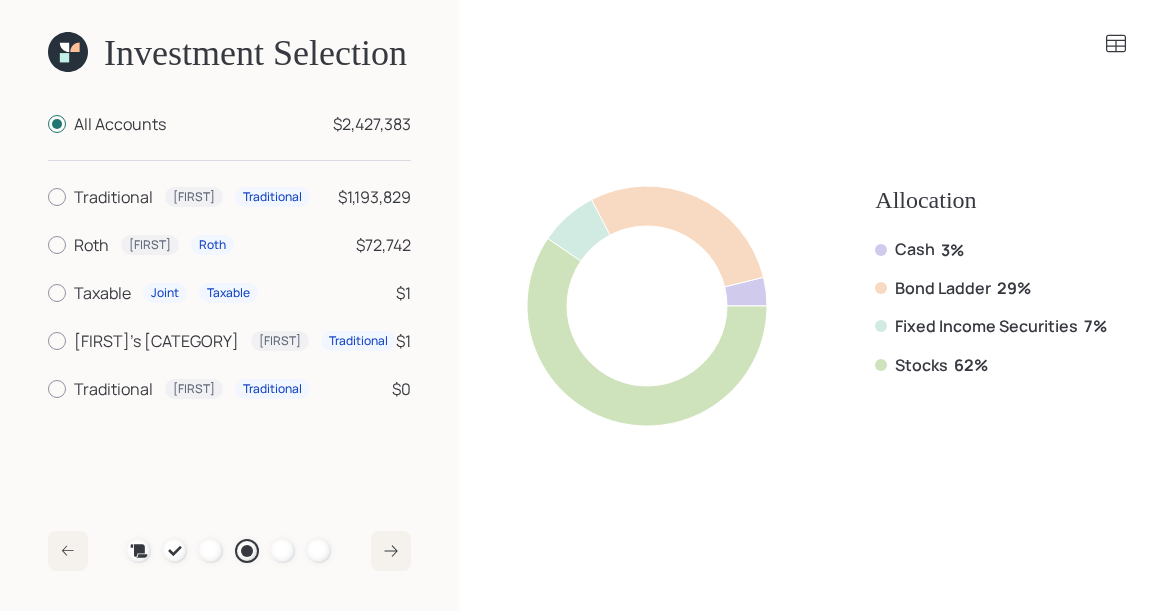click at bounding box center [74, 47] 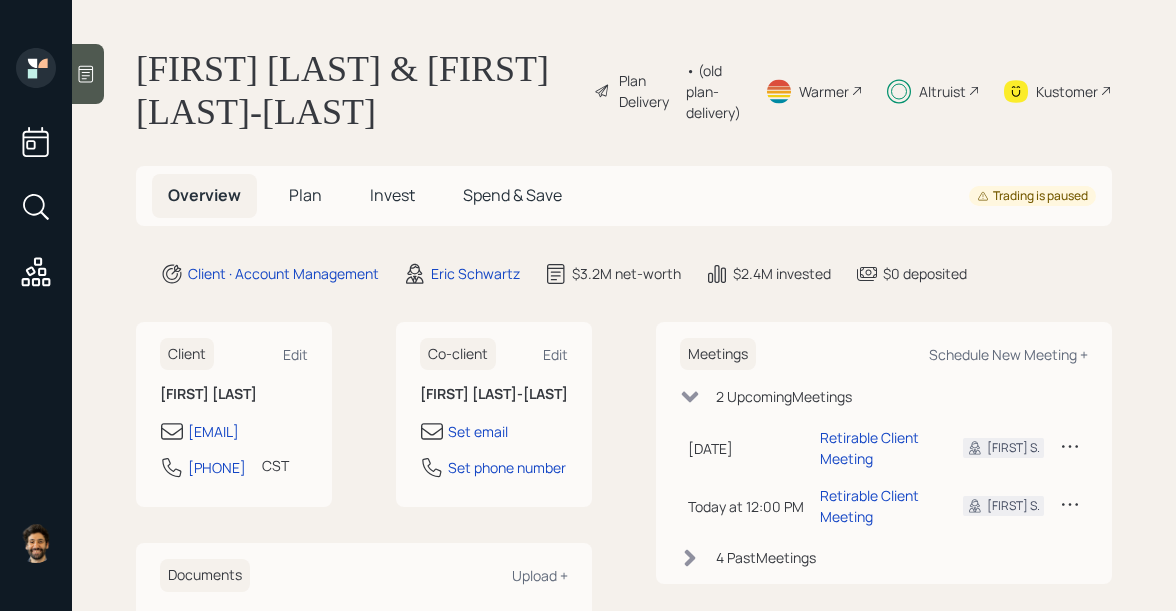 click on "Plan" at bounding box center (305, 195) 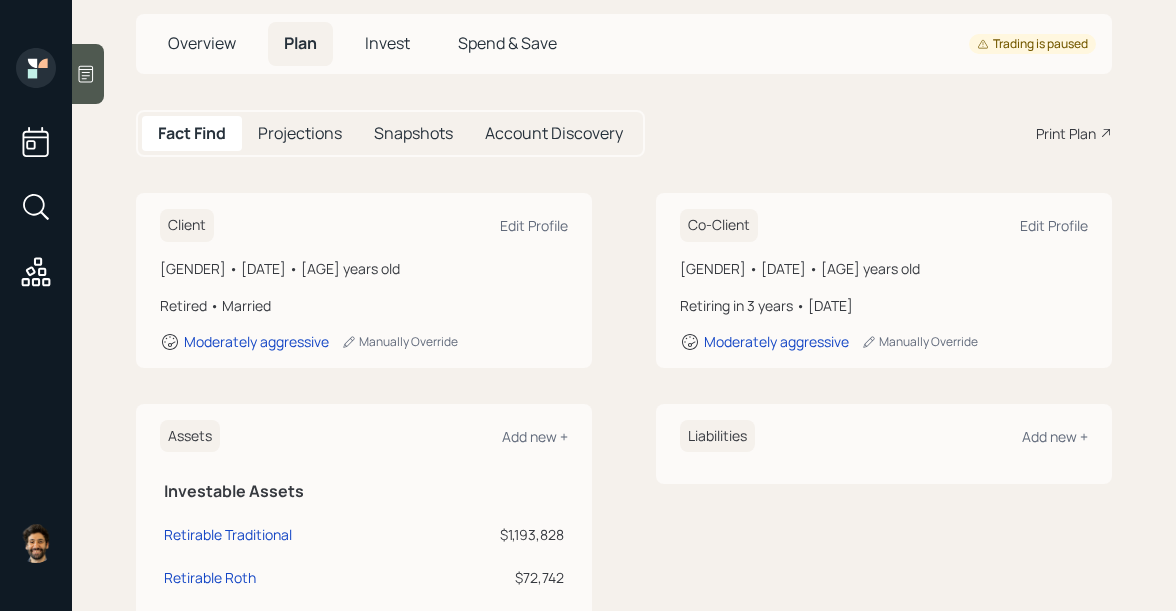 scroll, scrollTop: 0, scrollLeft: 0, axis: both 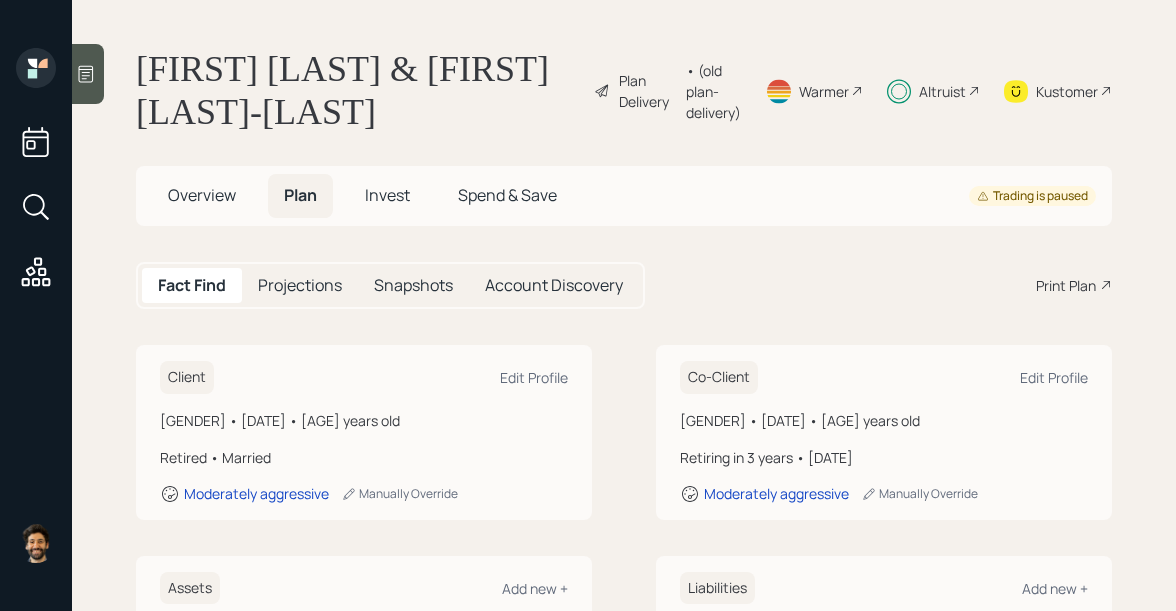 click on "Overview" at bounding box center [202, 195] 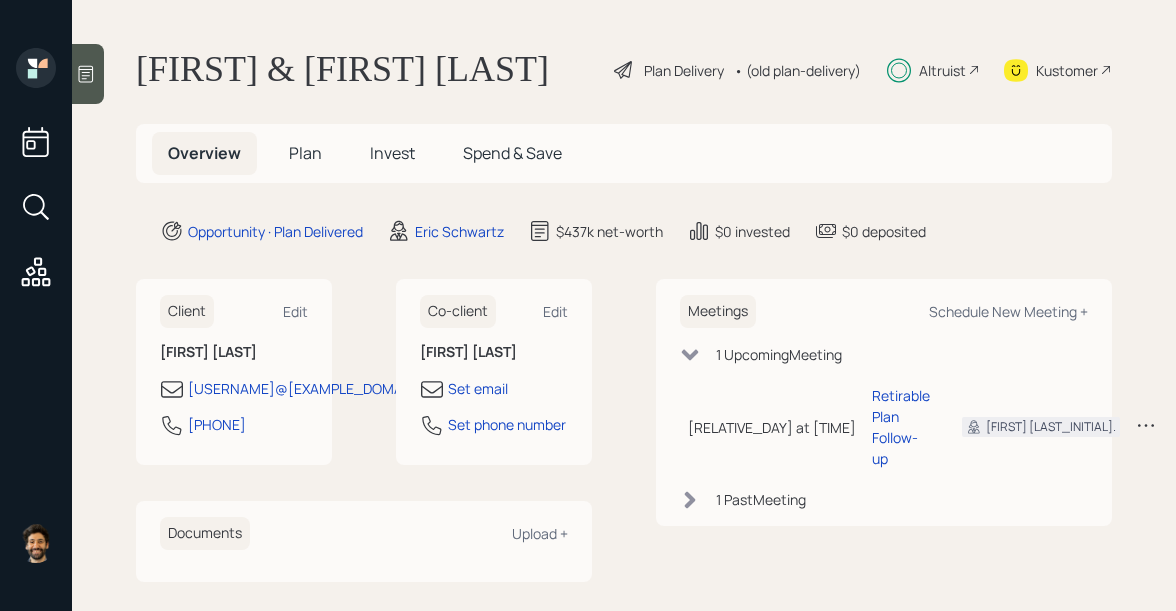 scroll, scrollTop: 0, scrollLeft: 0, axis: both 